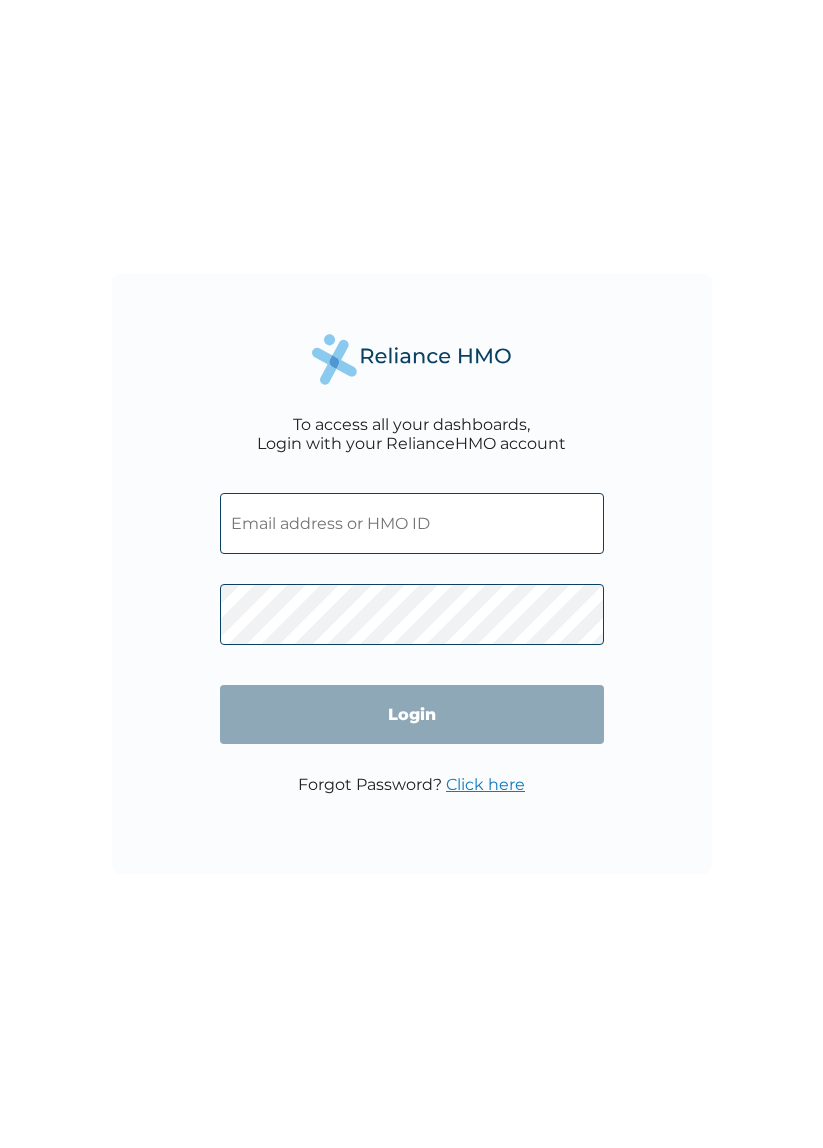 scroll, scrollTop: 0, scrollLeft: 0, axis: both 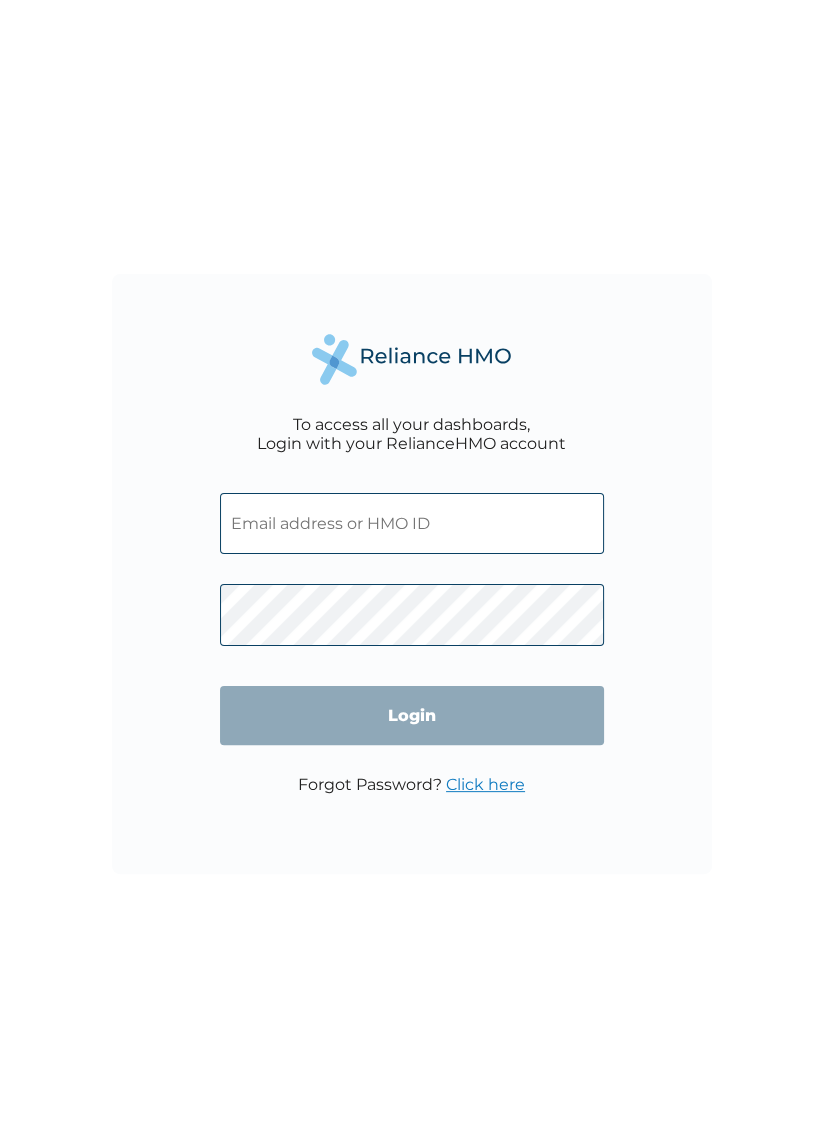 click at bounding box center [412, 523] 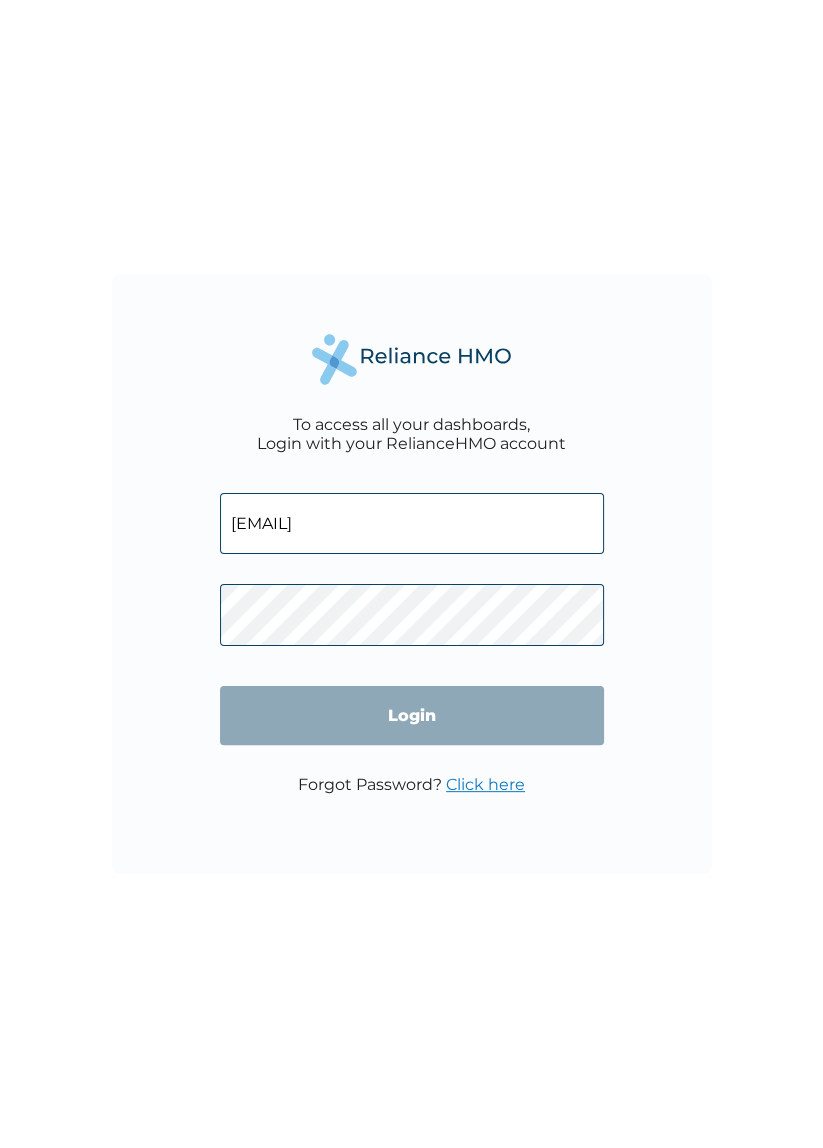 click on "Login" at bounding box center (412, 715) 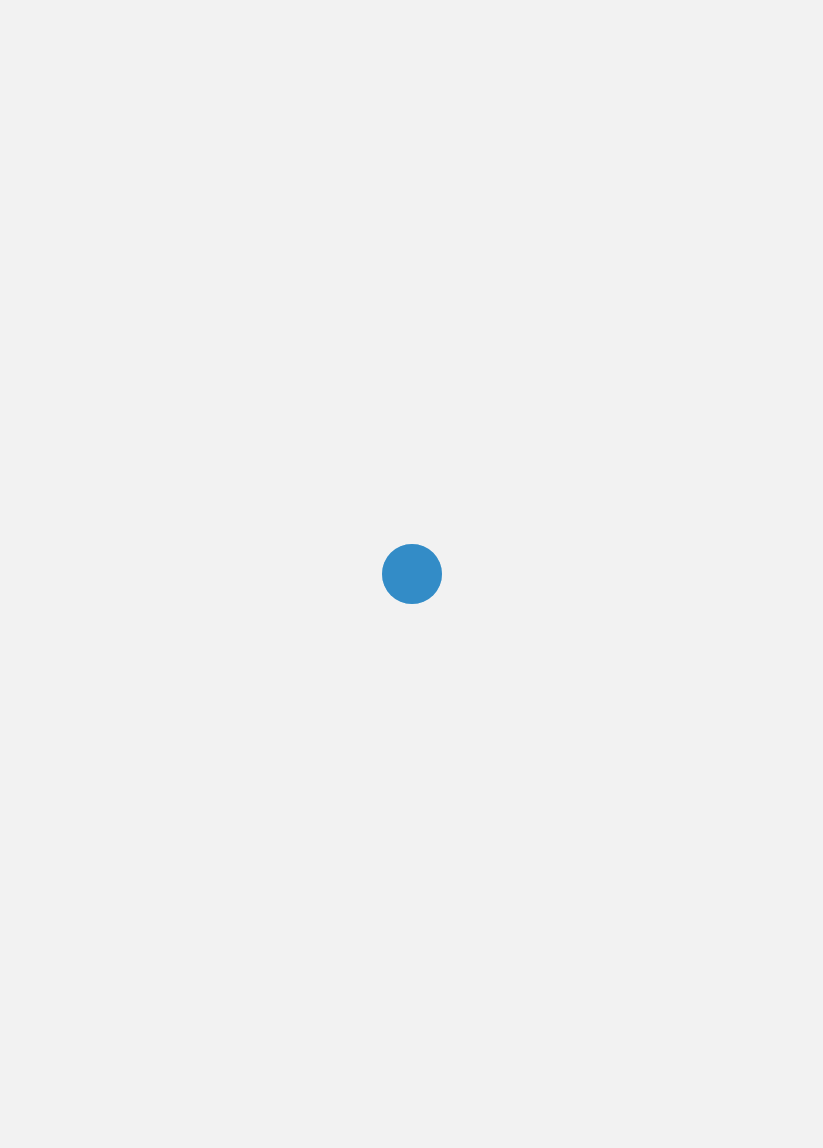 scroll, scrollTop: 0, scrollLeft: 0, axis: both 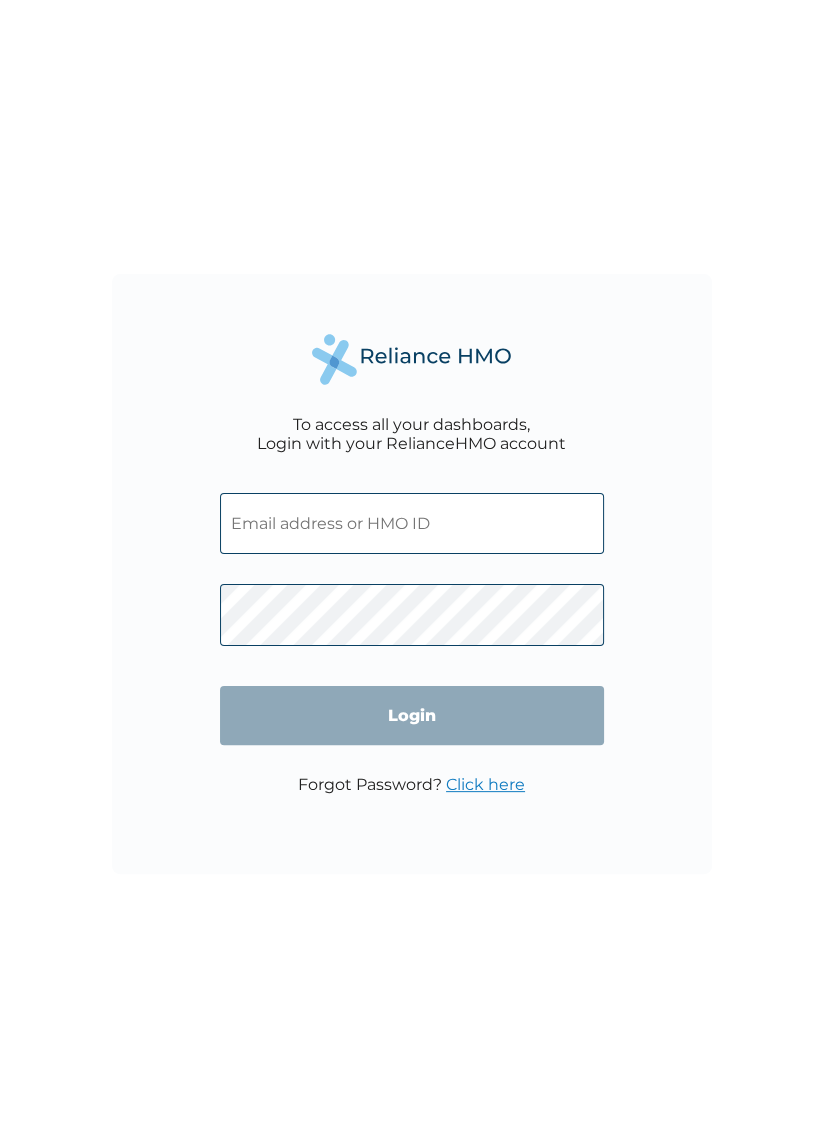 click at bounding box center [412, 523] 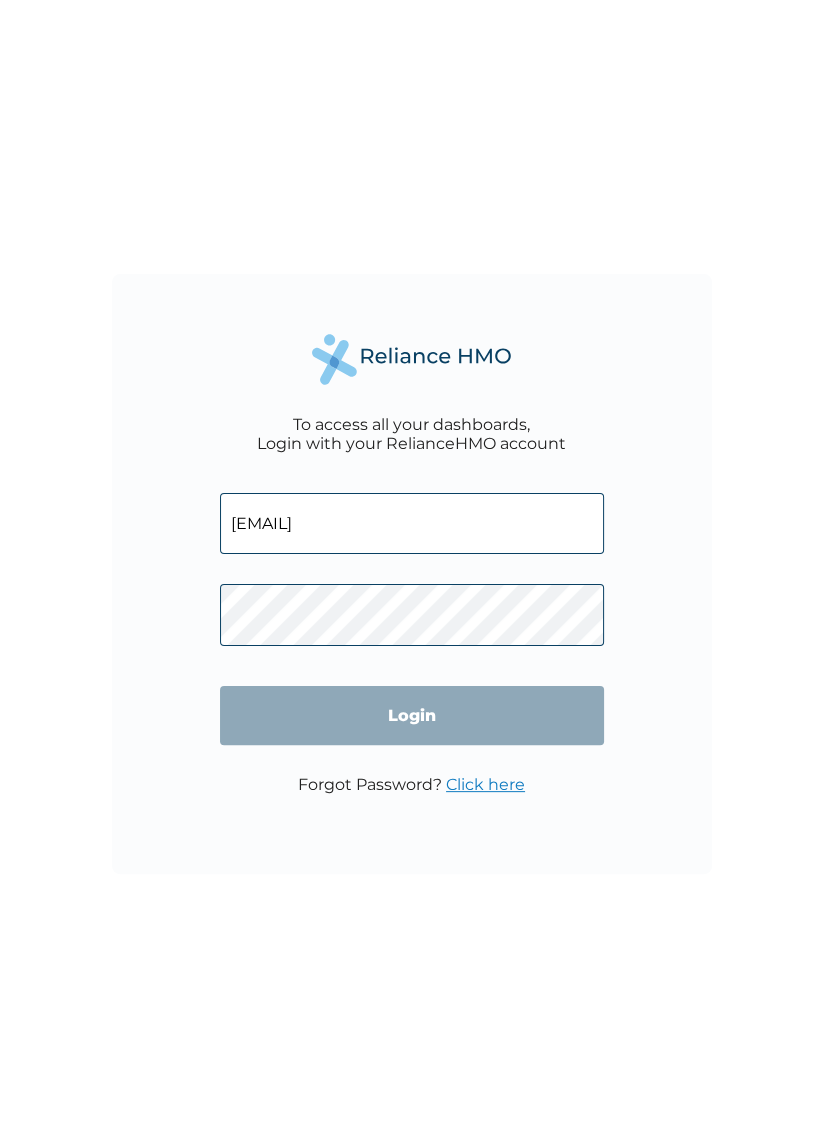 click on "Login" at bounding box center [412, 715] 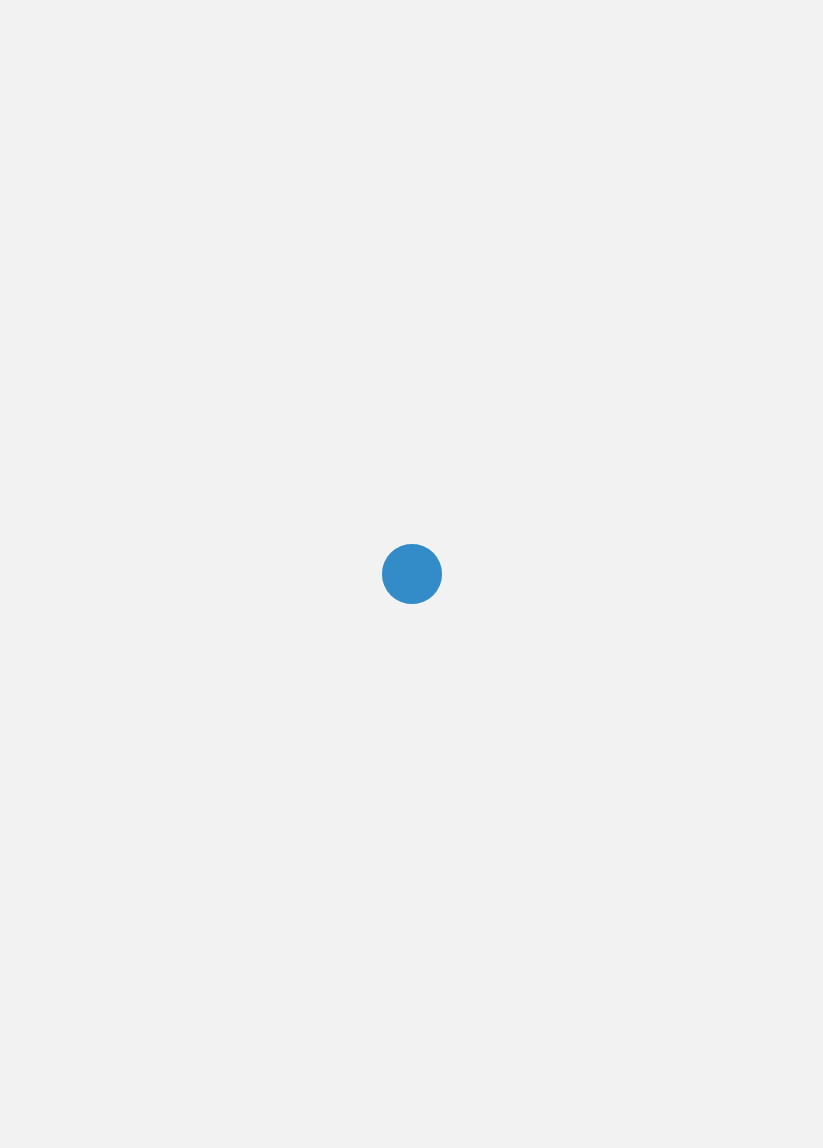 scroll, scrollTop: 0, scrollLeft: 0, axis: both 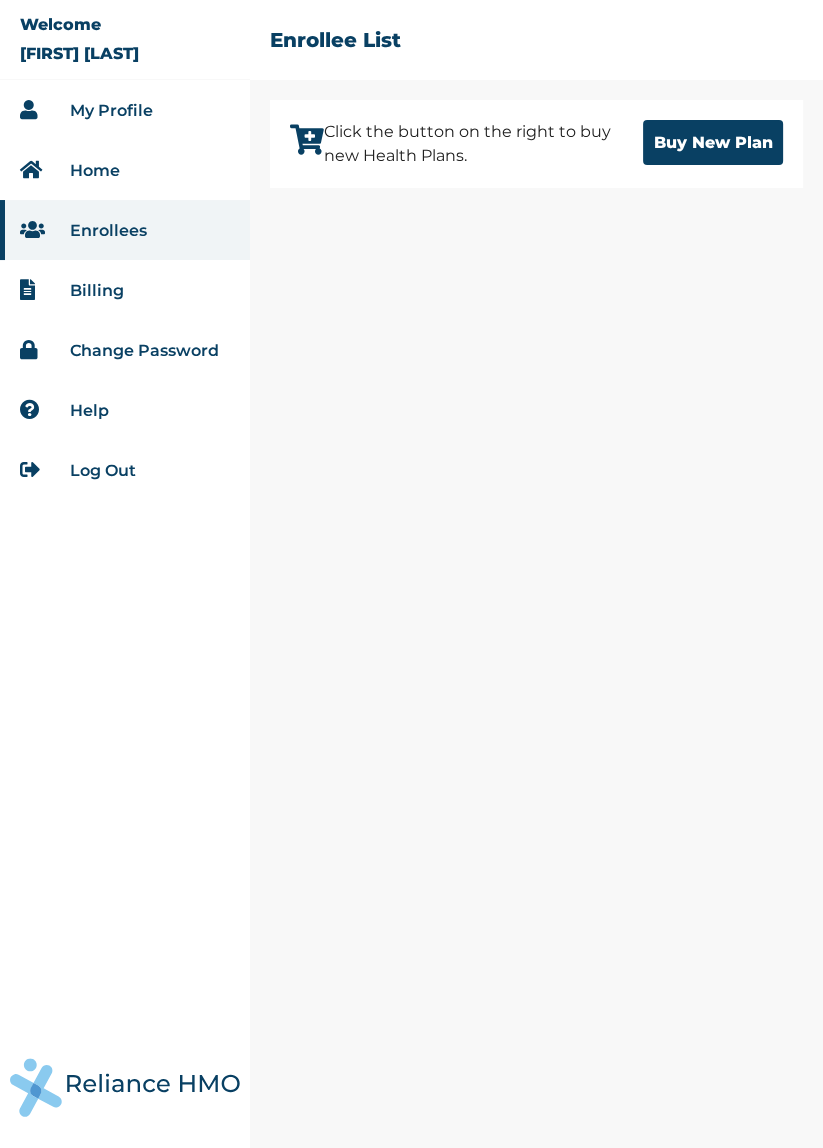 click on "Billing" at bounding box center (97, 290) 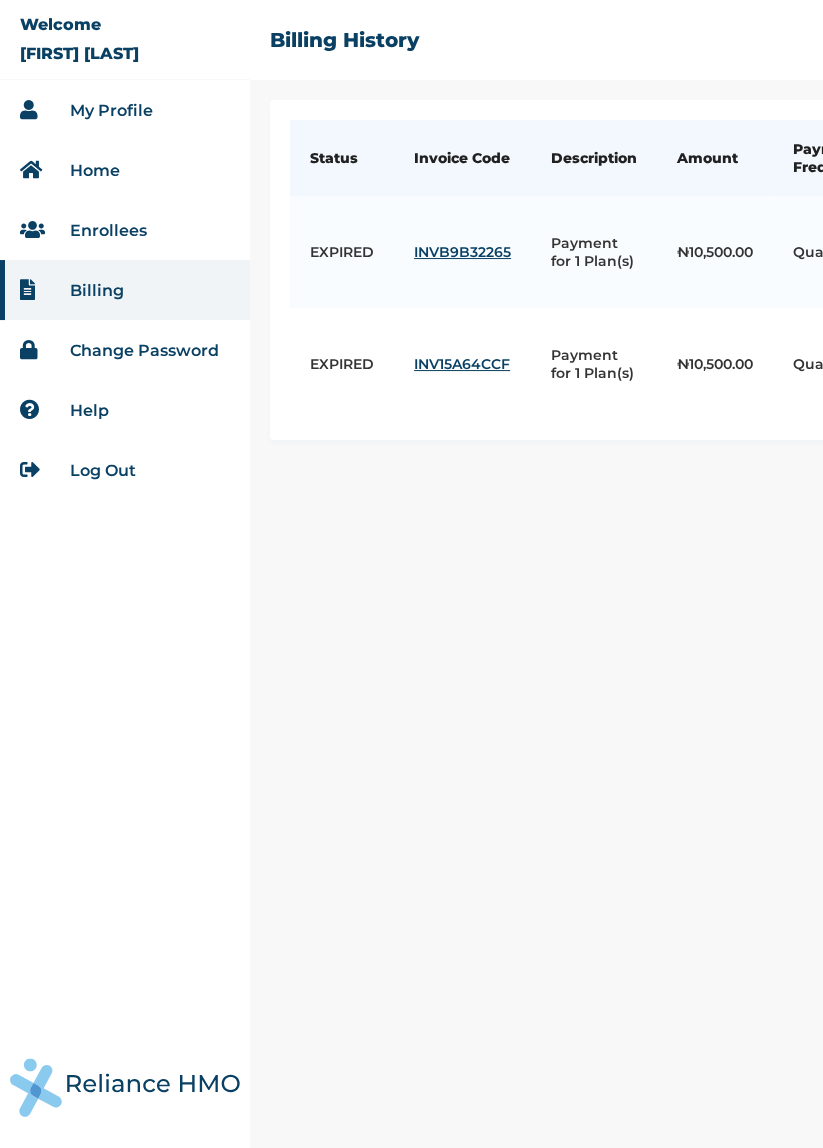click on "My Profile" at bounding box center [111, 110] 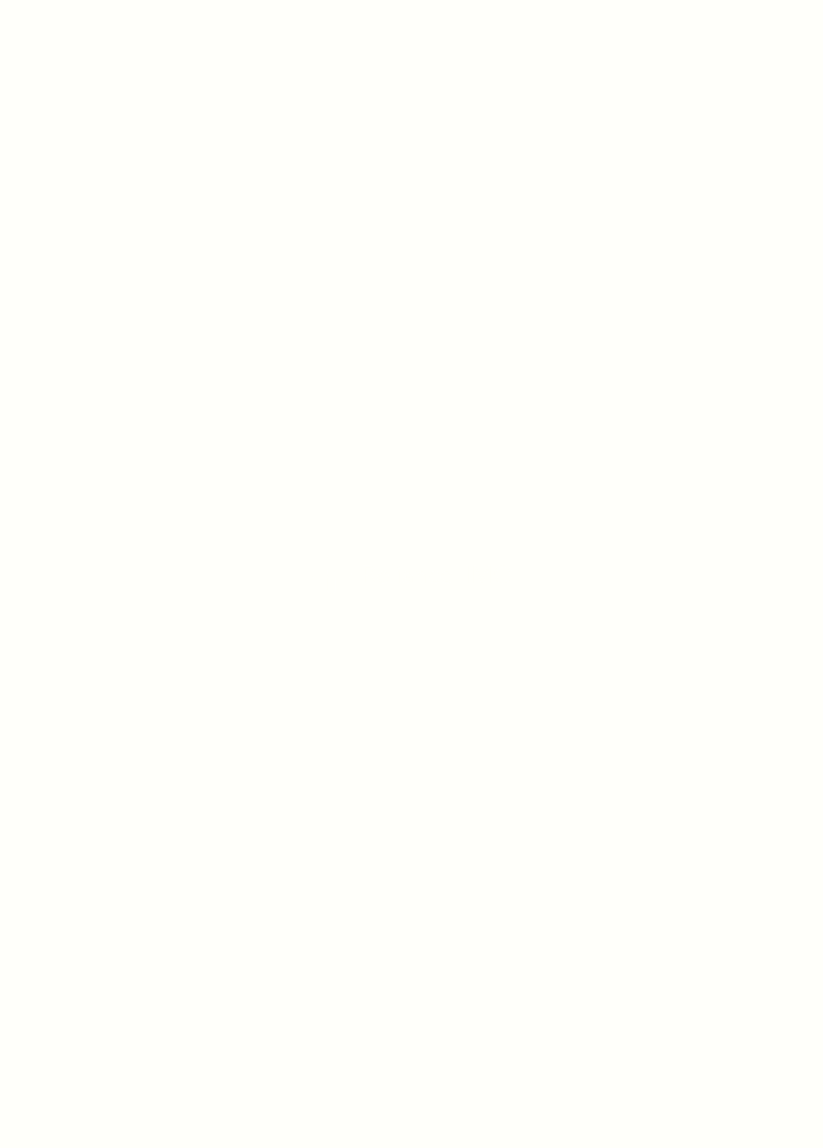 scroll, scrollTop: 0, scrollLeft: 0, axis: both 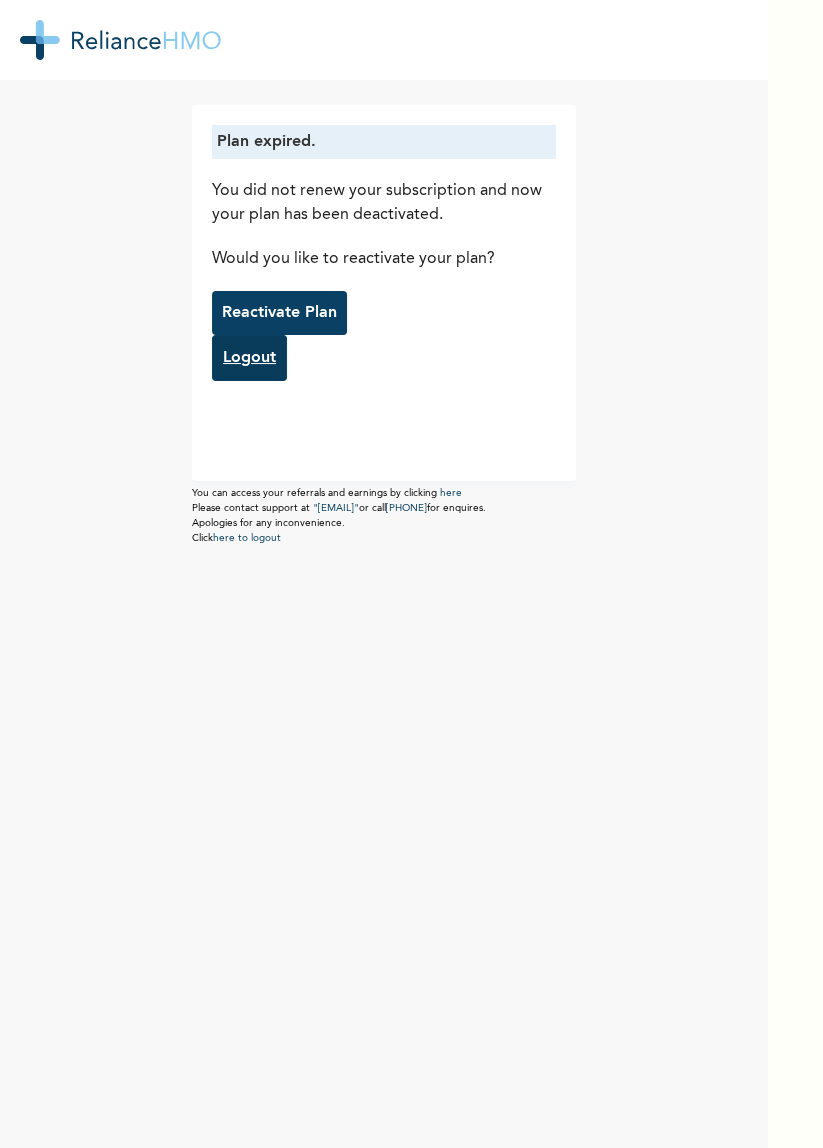 click on "Logout" at bounding box center [249, 358] 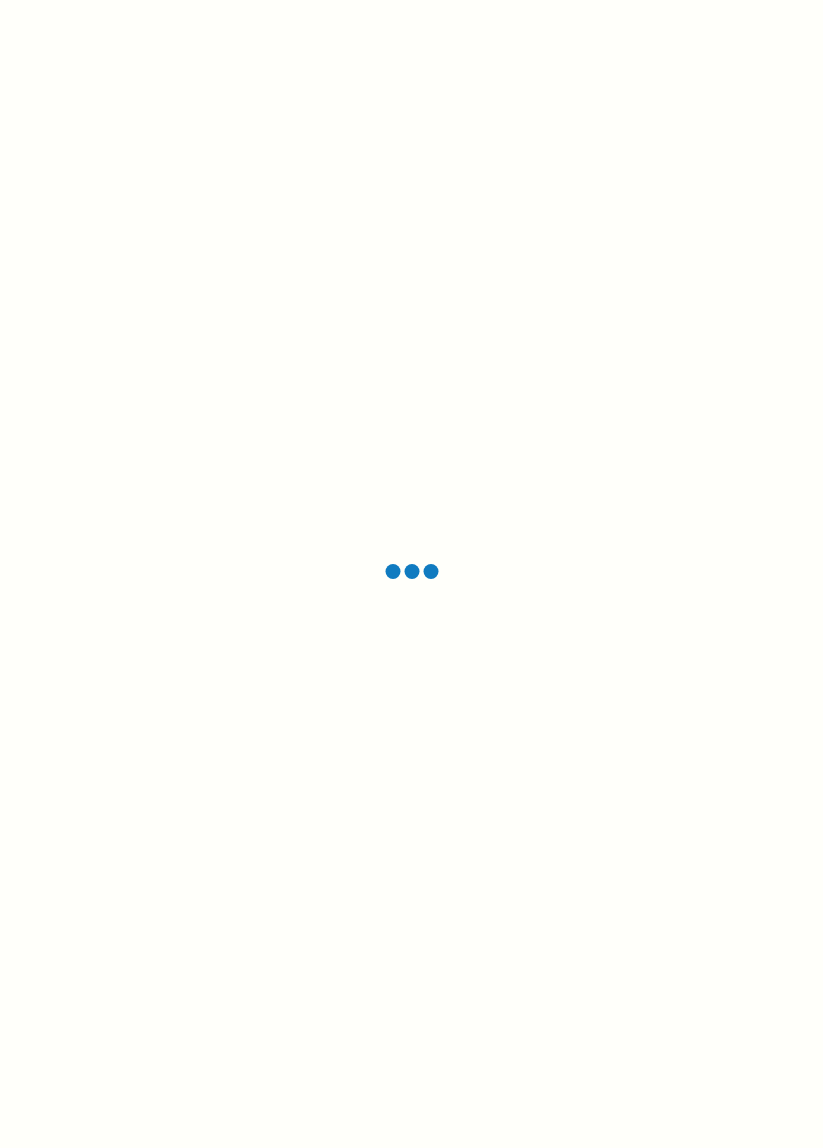 scroll, scrollTop: 0, scrollLeft: 0, axis: both 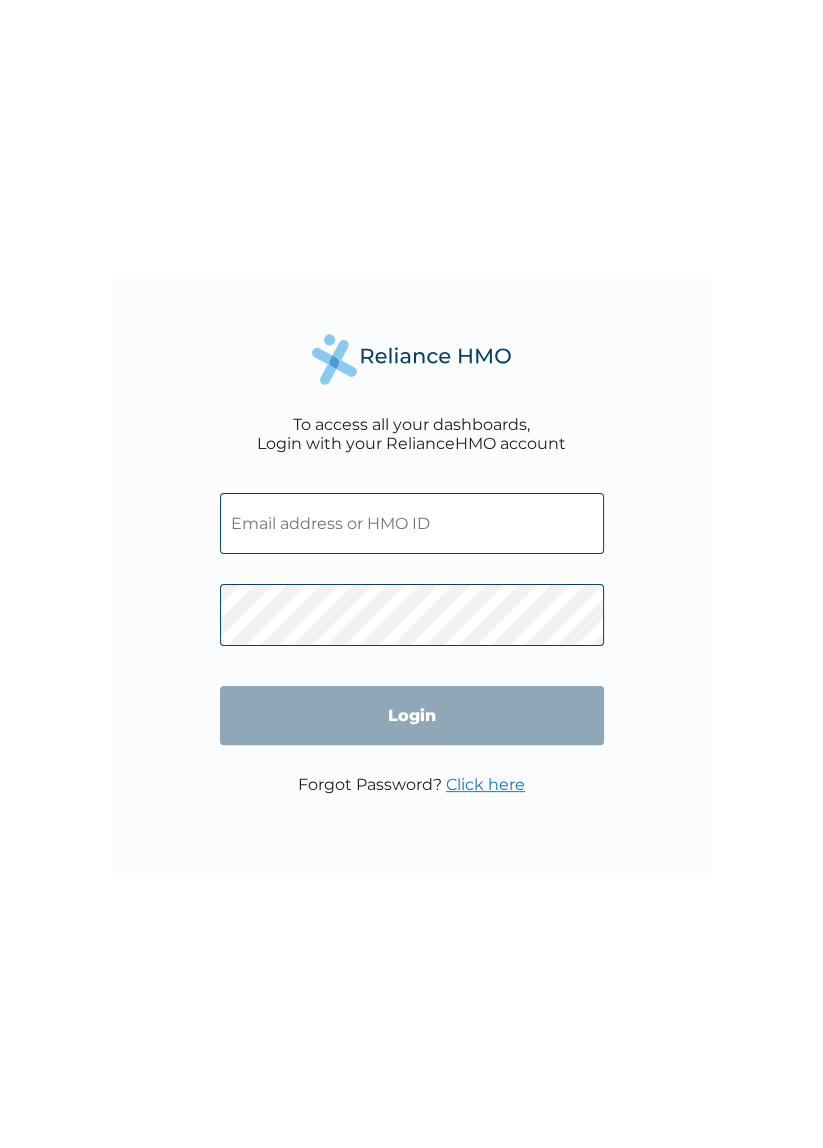 click at bounding box center (412, 523) 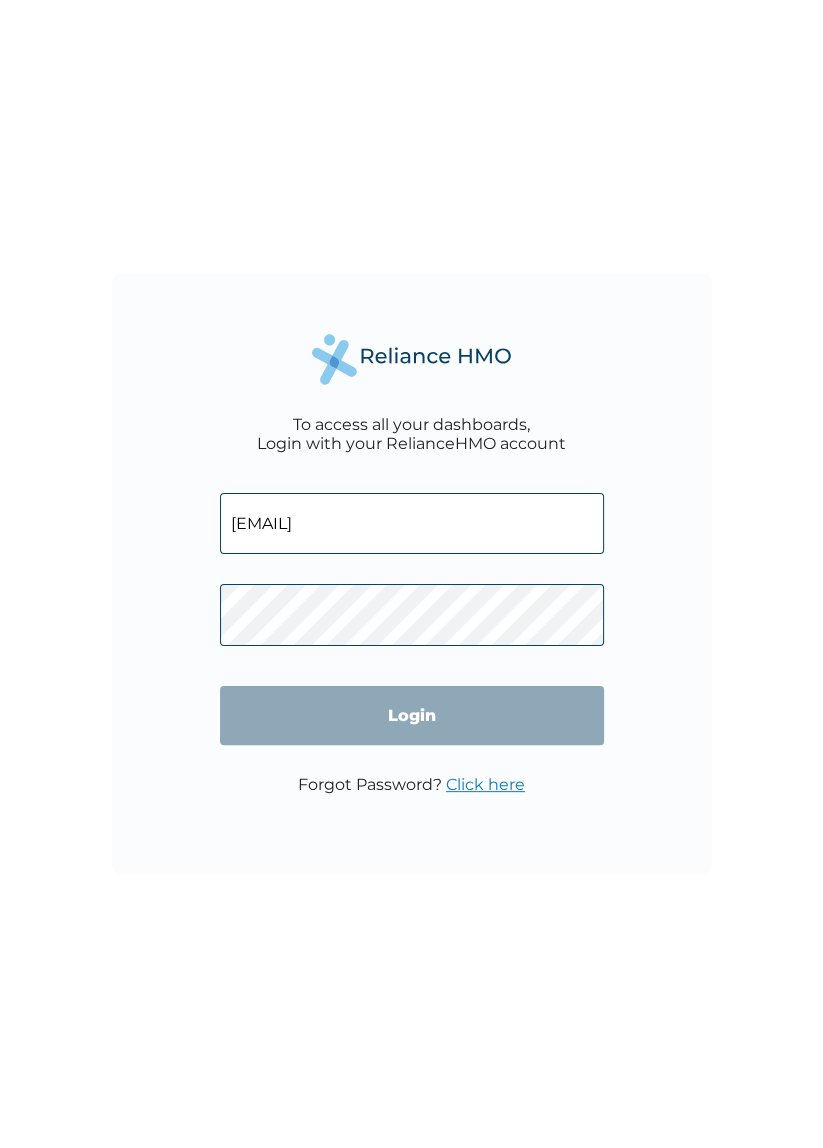 click on "Login" at bounding box center [412, 715] 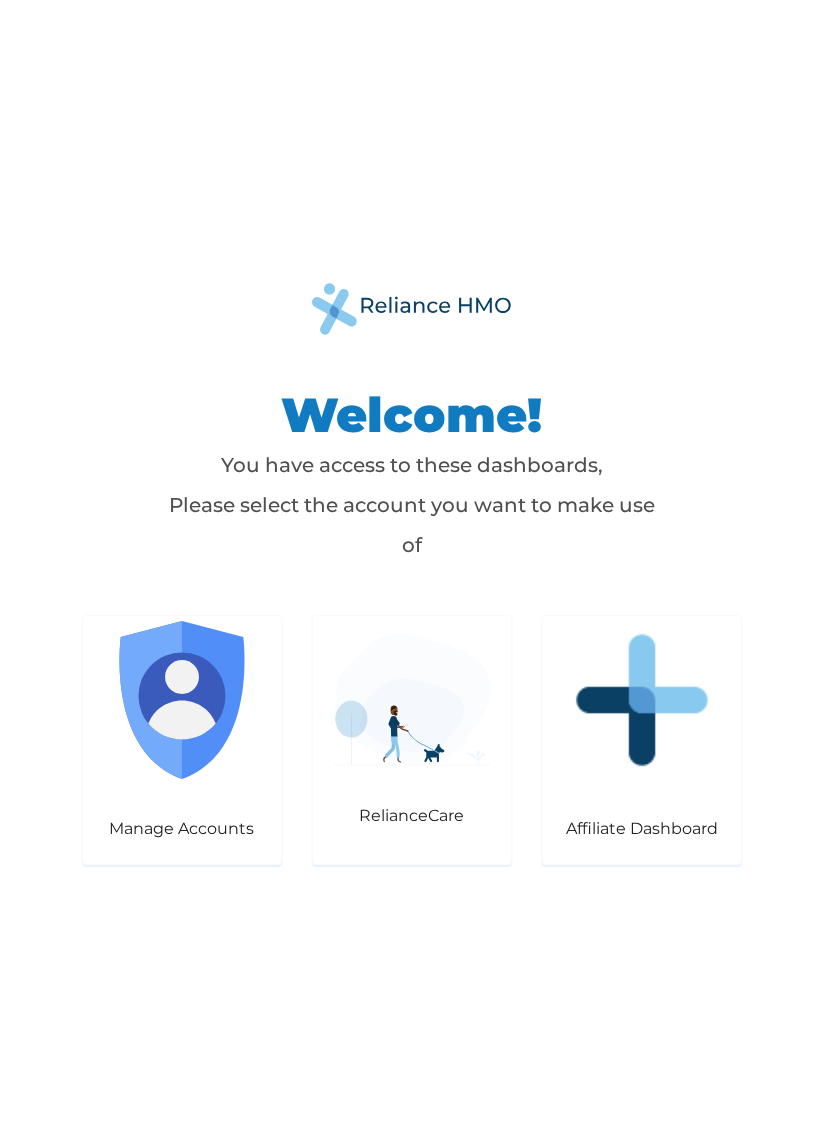 scroll, scrollTop: 0, scrollLeft: 0, axis: both 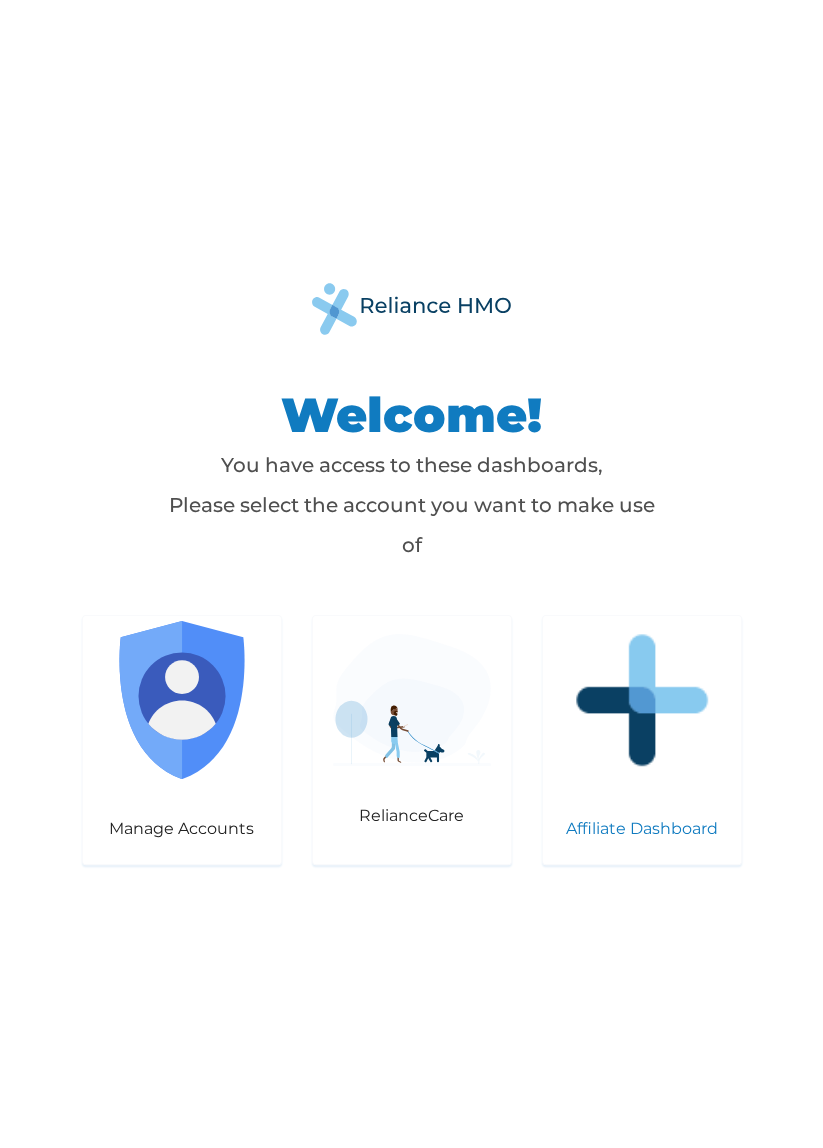 click at bounding box center (642, 700) 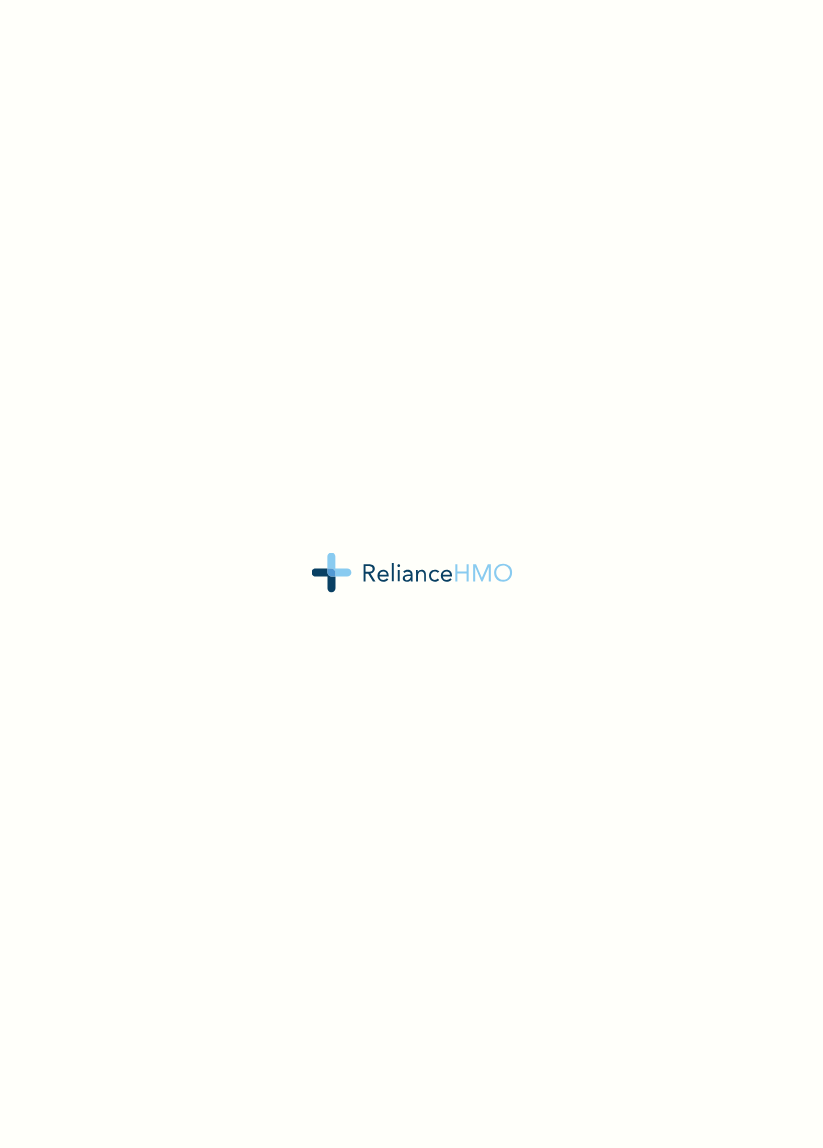 click at bounding box center [411, 574] 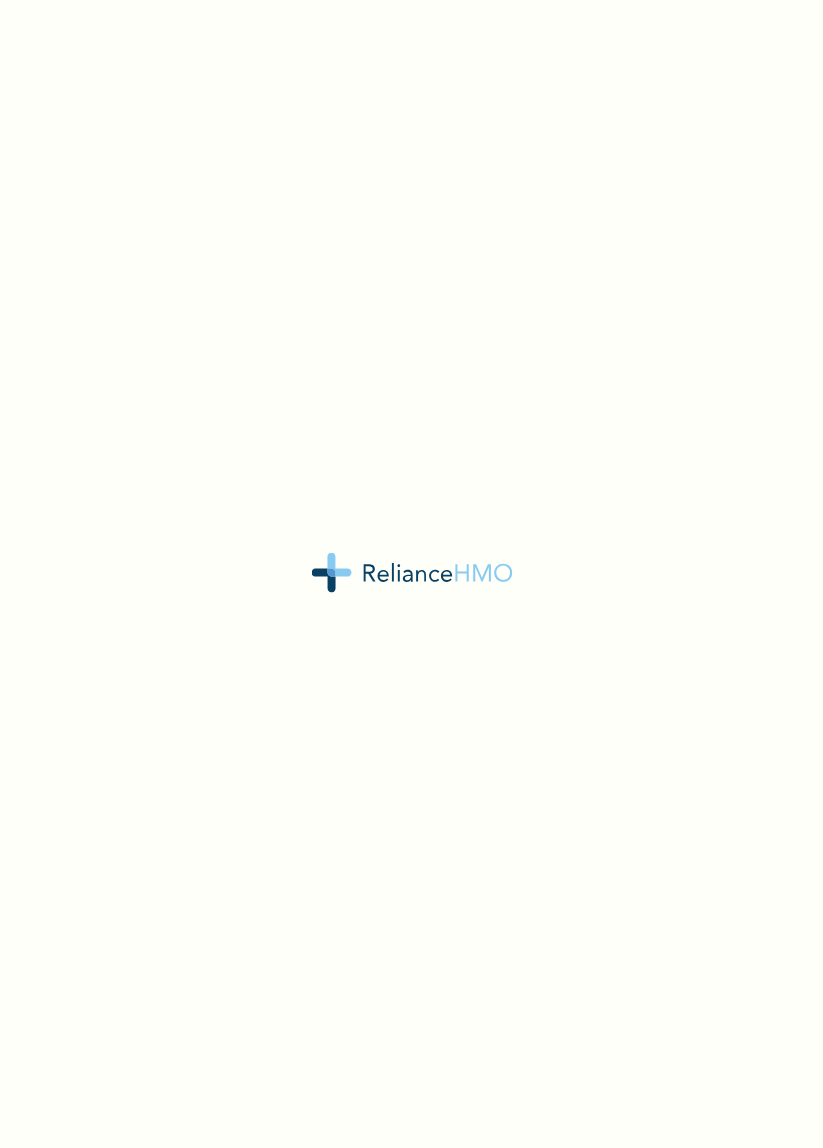 scroll, scrollTop: 0, scrollLeft: 0, axis: both 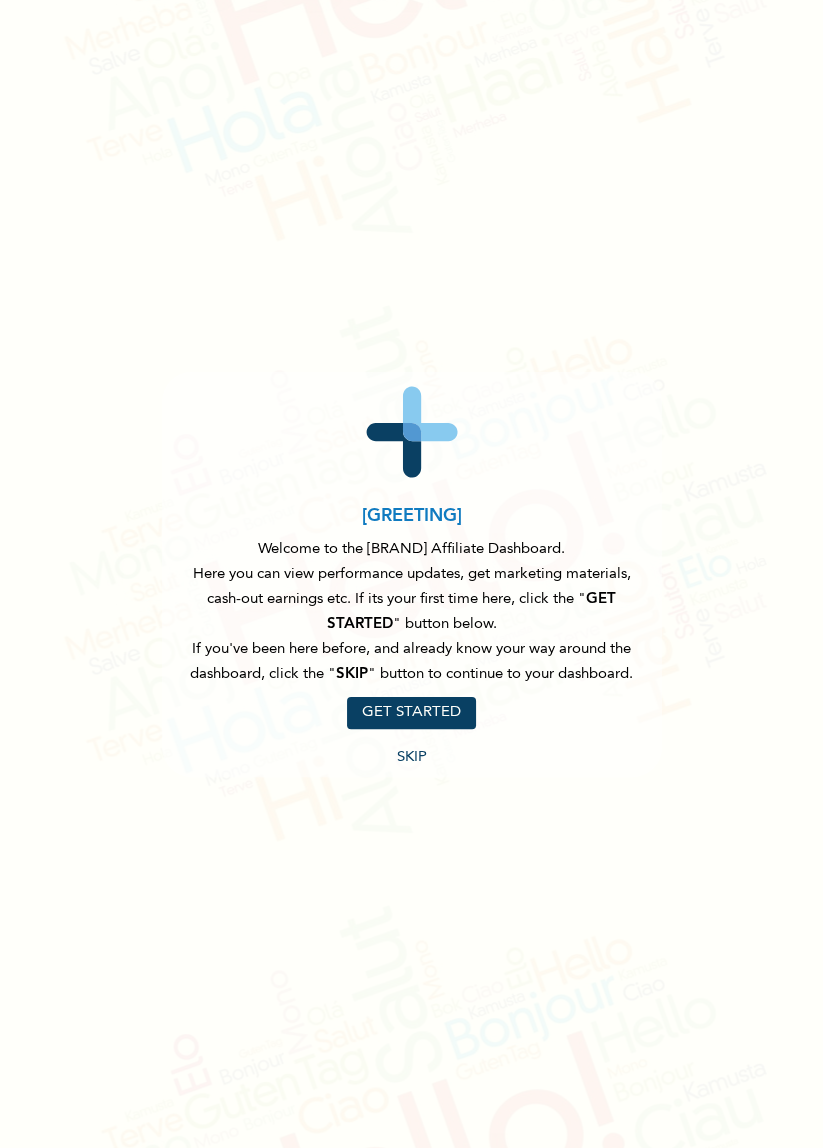 click on "GET STARTED" at bounding box center (411, 713) 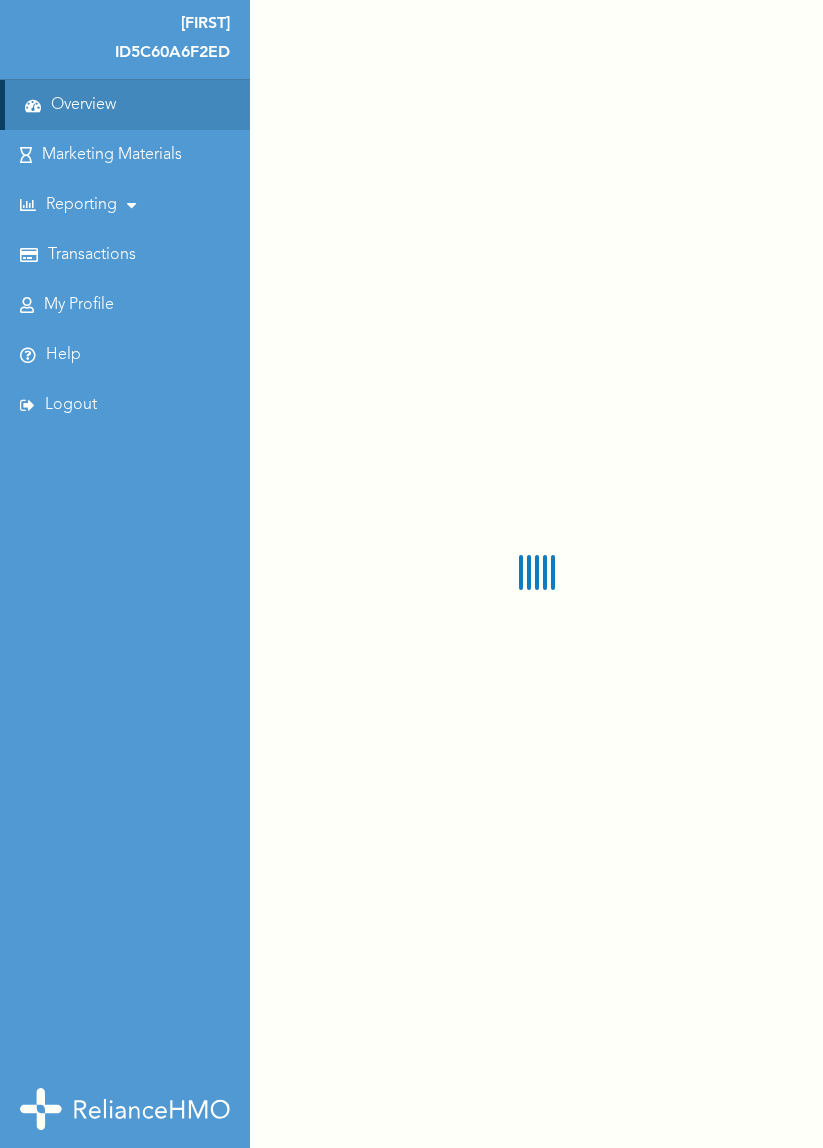 scroll, scrollTop: 0, scrollLeft: 0, axis: both 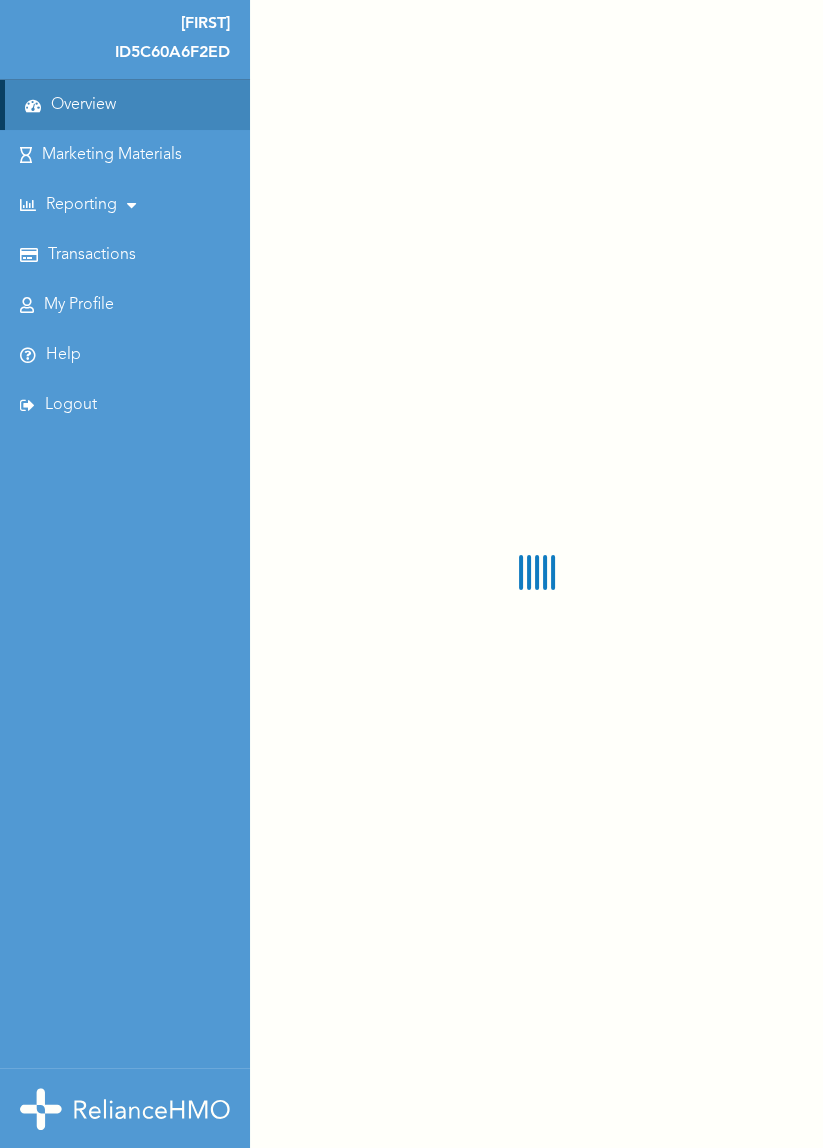 click on "Marketing Materials" at bounding box center (112, 155) 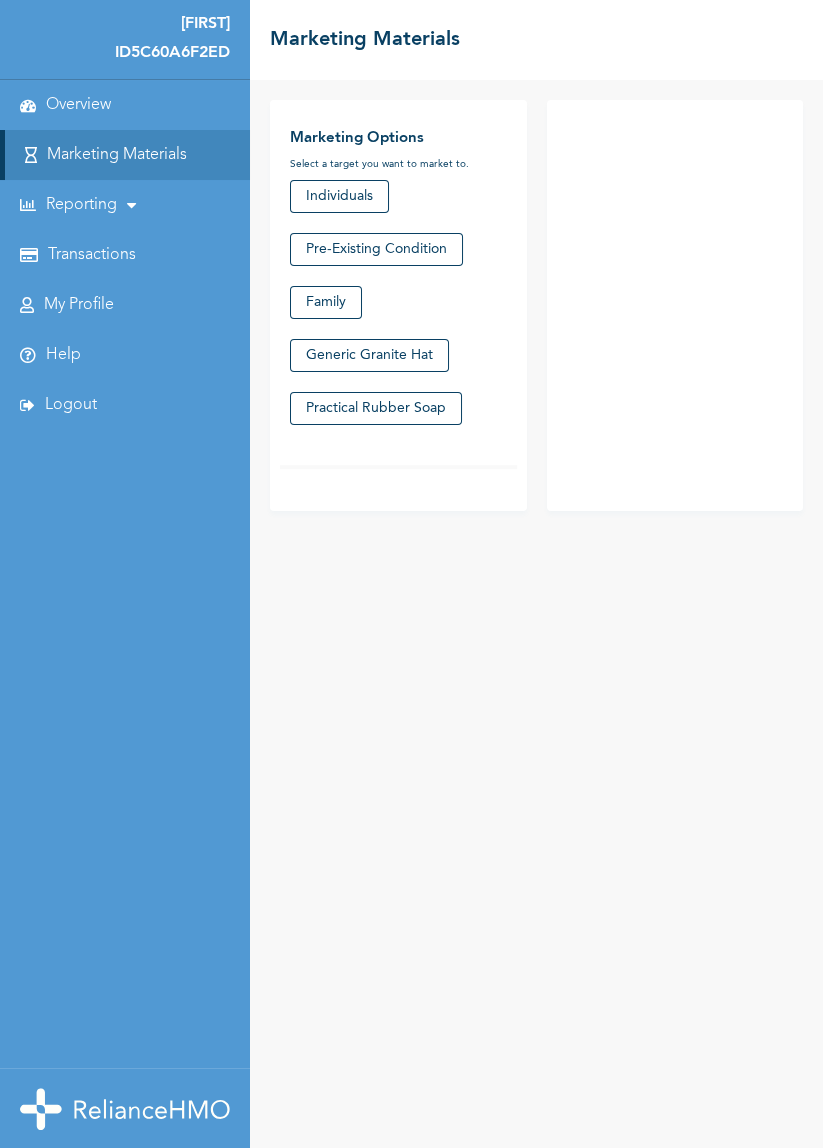 click on "Reporting" at bounding box center [81, 205] 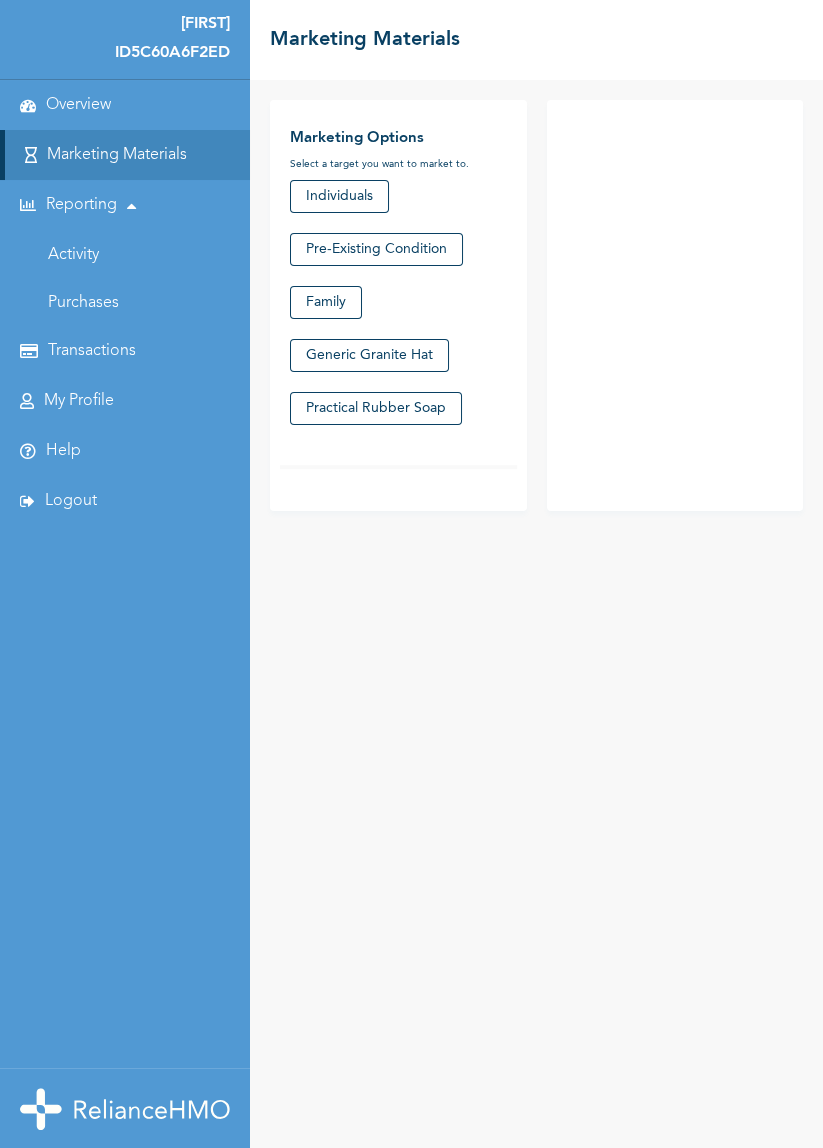 click on "Reporting" at bounding box center (81, 205) 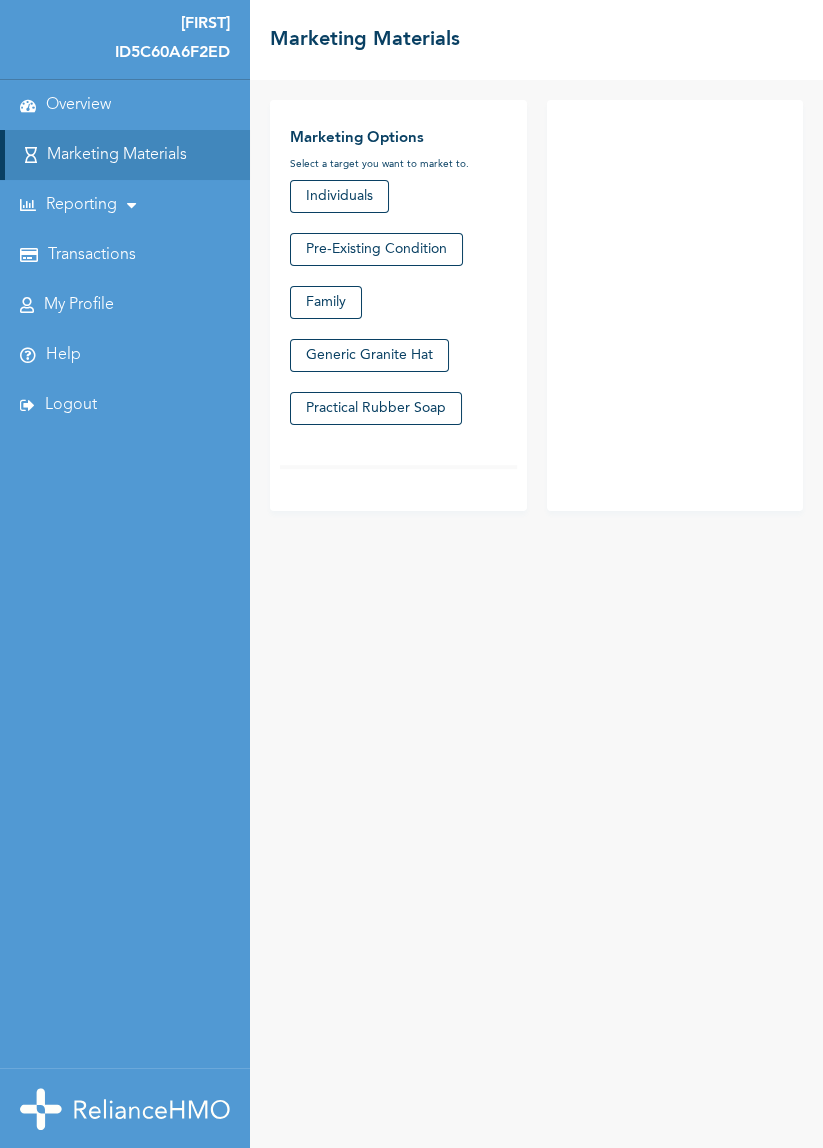 click on "My Profile" at bounding box center (79, 305) 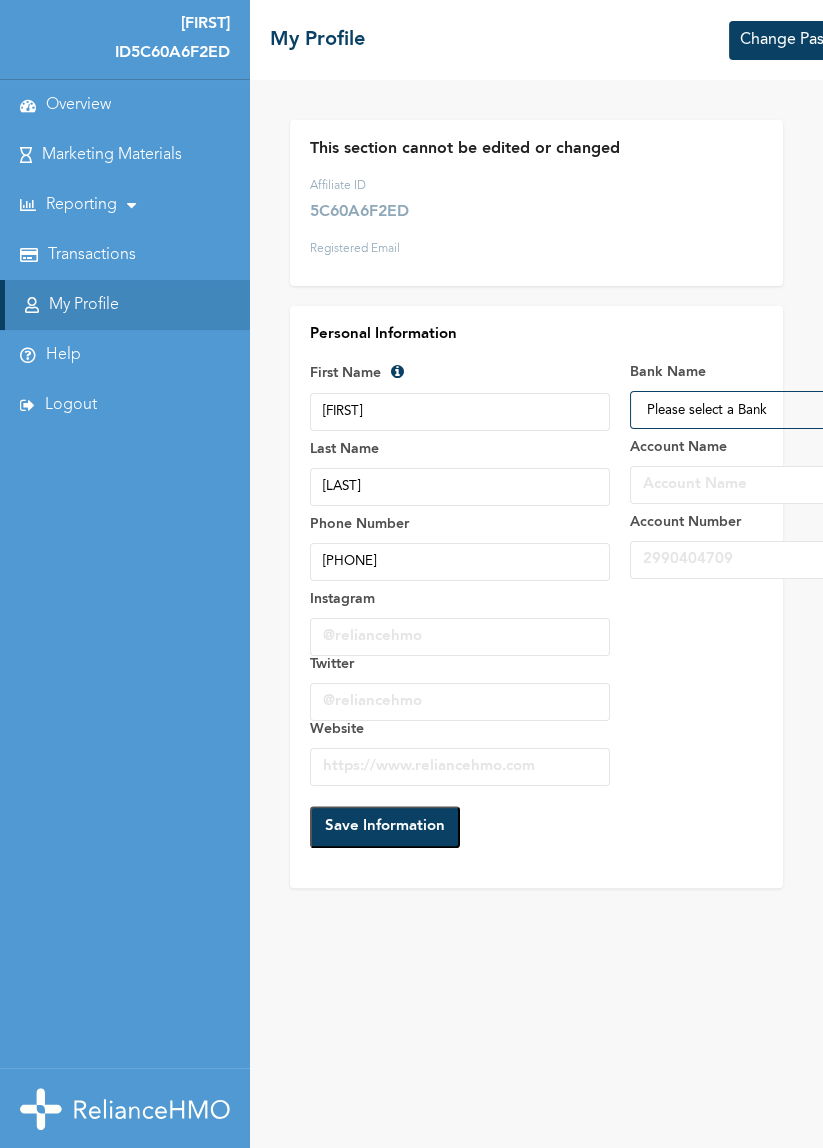click on "Transactions" at bounding box center [92, 255] 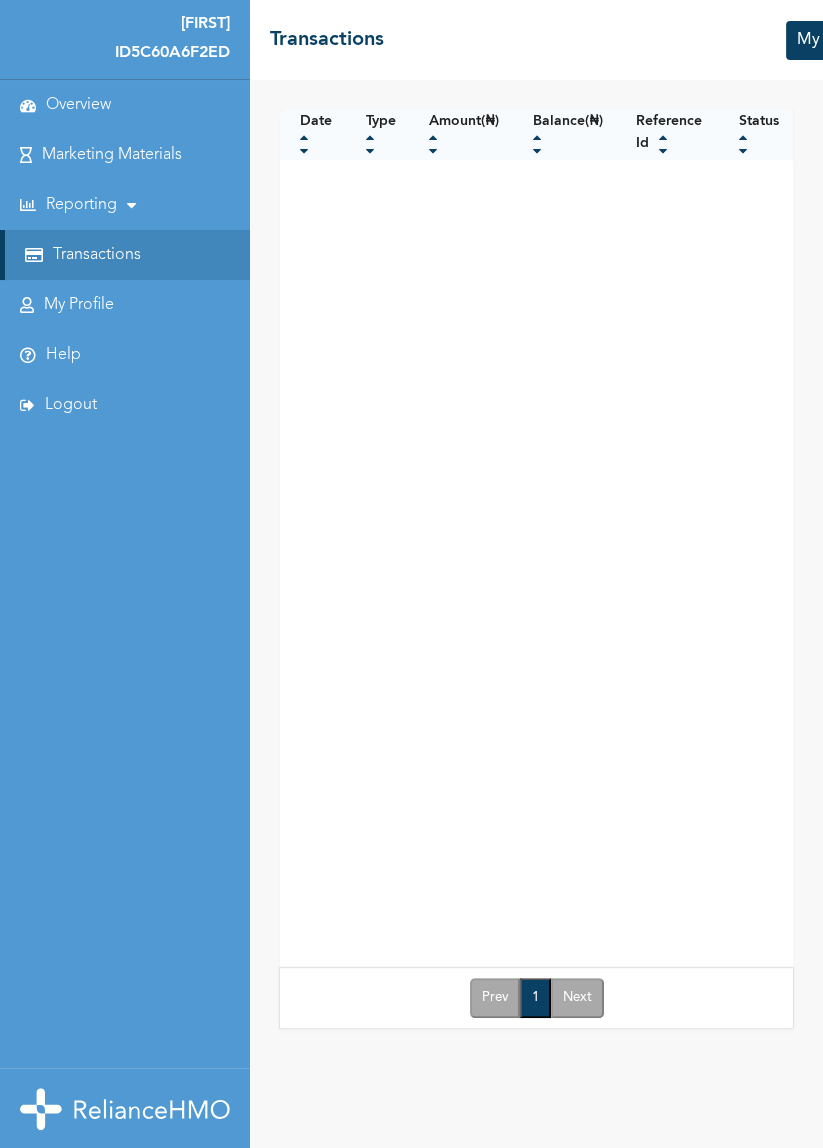 click on "My Profile" at bounding box center (79, 305) 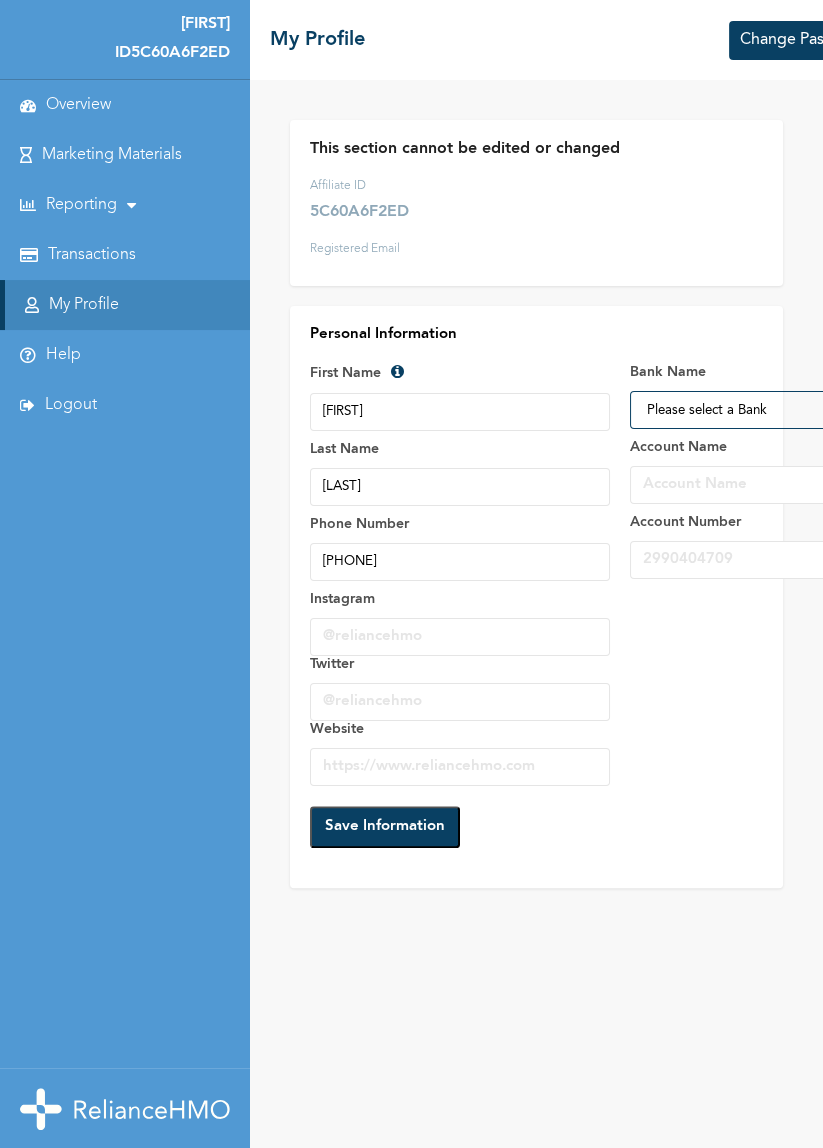 click on "Help" at bounding box center [63, 355] 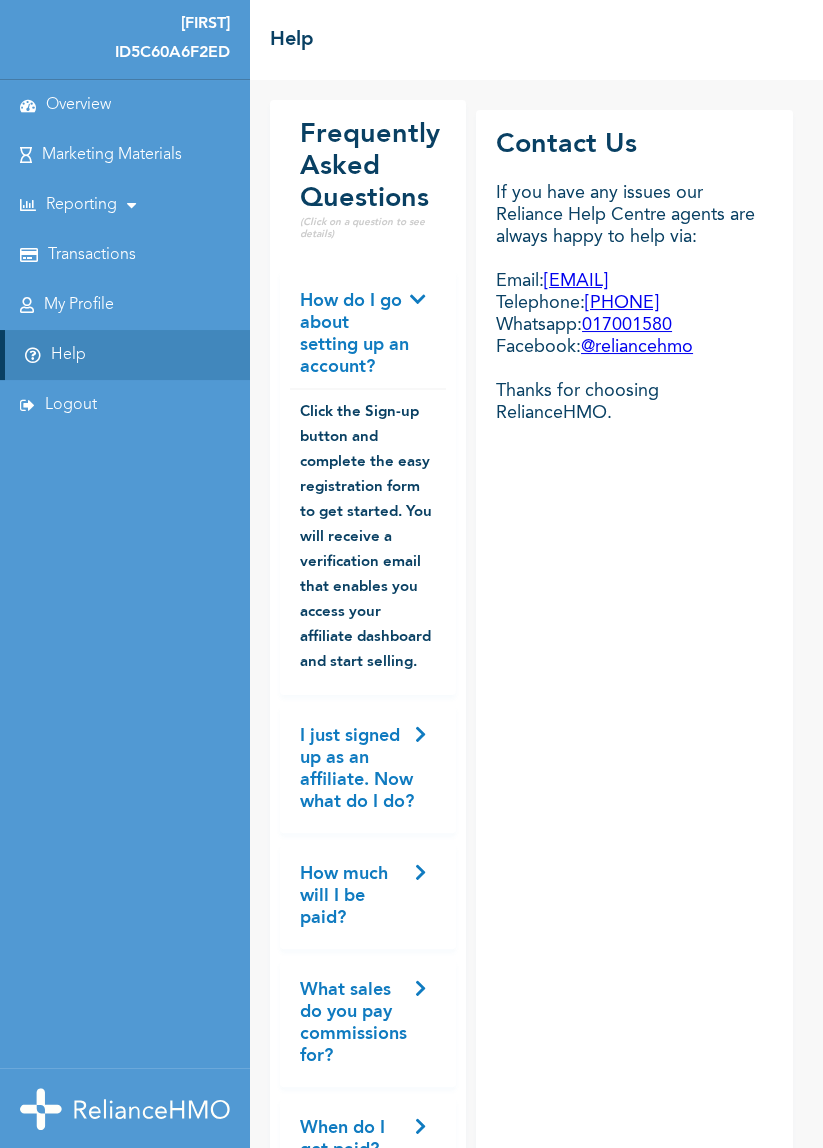click on "Logout" at bounding box center (71, 405) 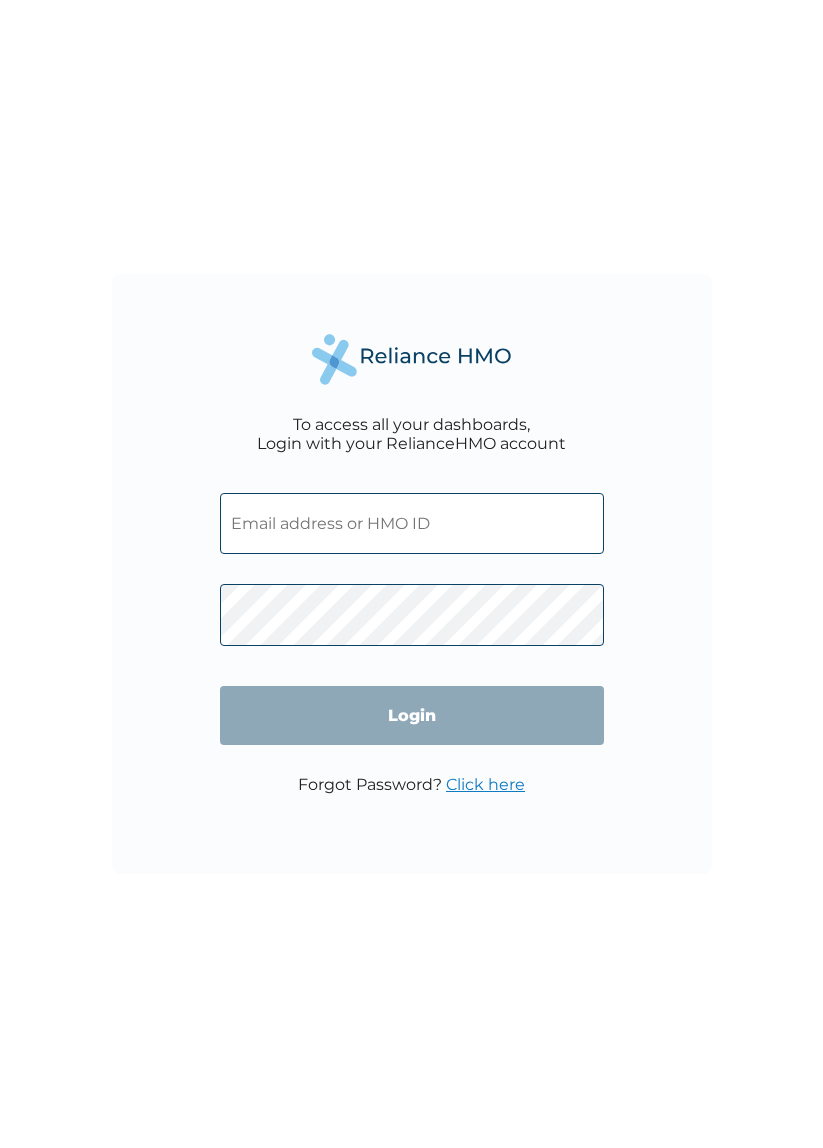 scroll, scrollTop: 0, scrollLeft: 0, axis: both 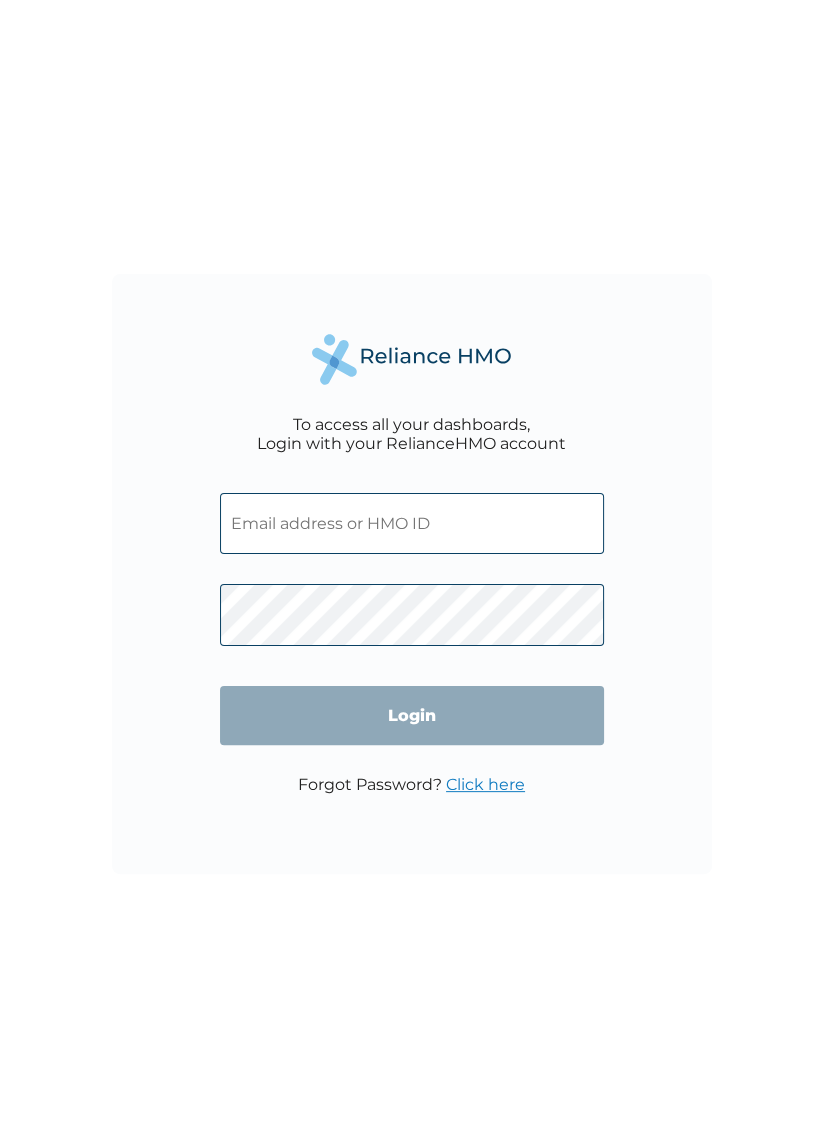 click on "Click here" at bounding box center [485, 784] 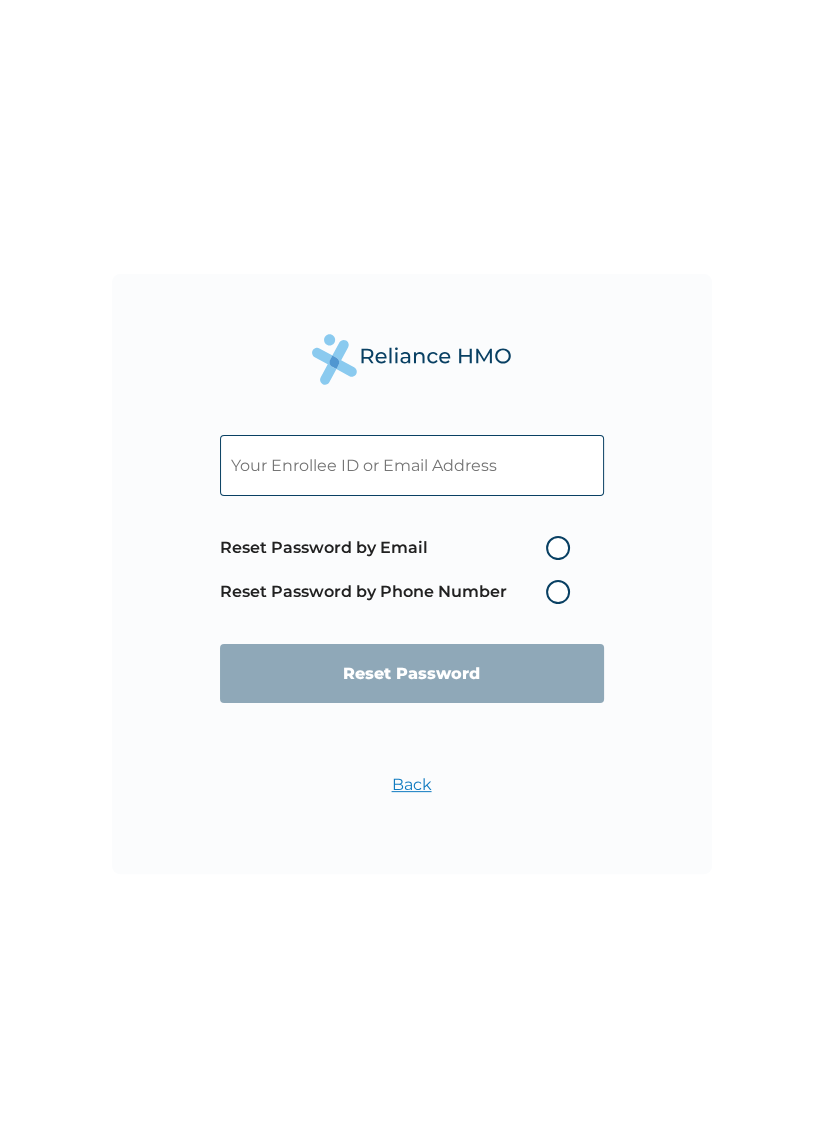 click on "Reset Password by Email Reset Password by Phone Number Reset Password   Back" at bounding box center (412, 574) 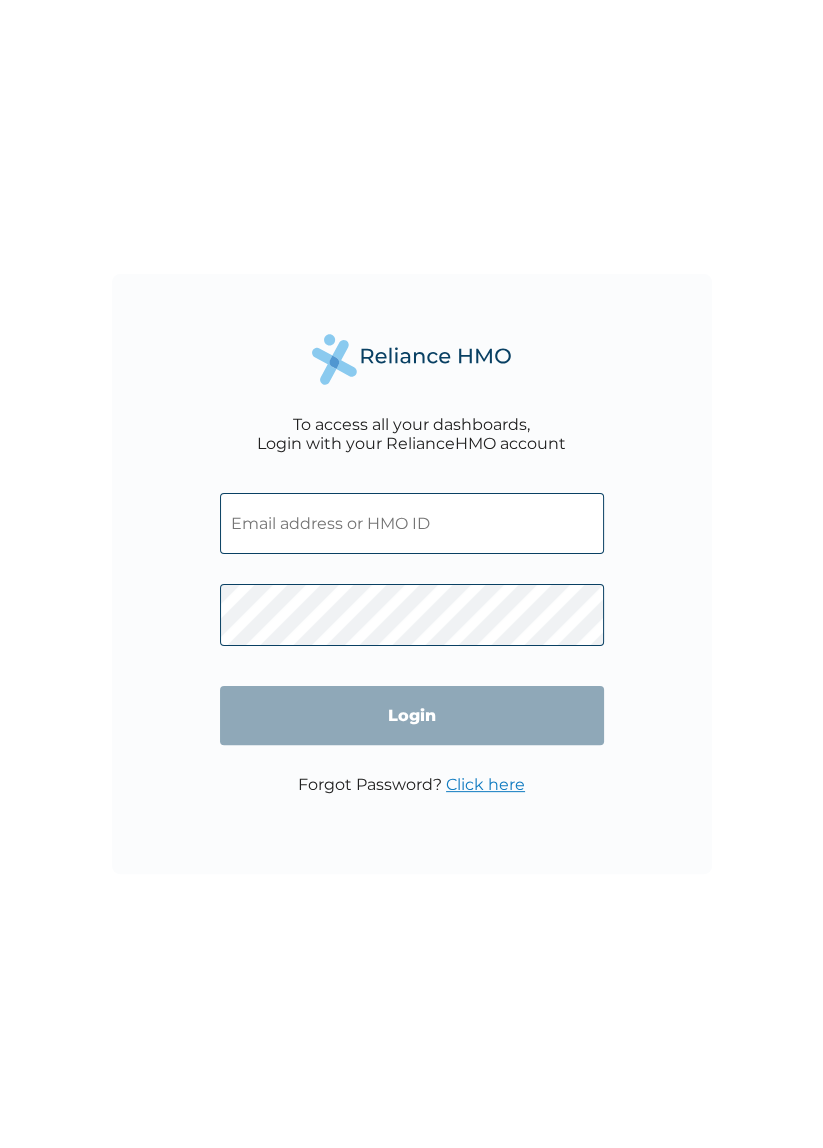 click at bounding box center (412, 523) 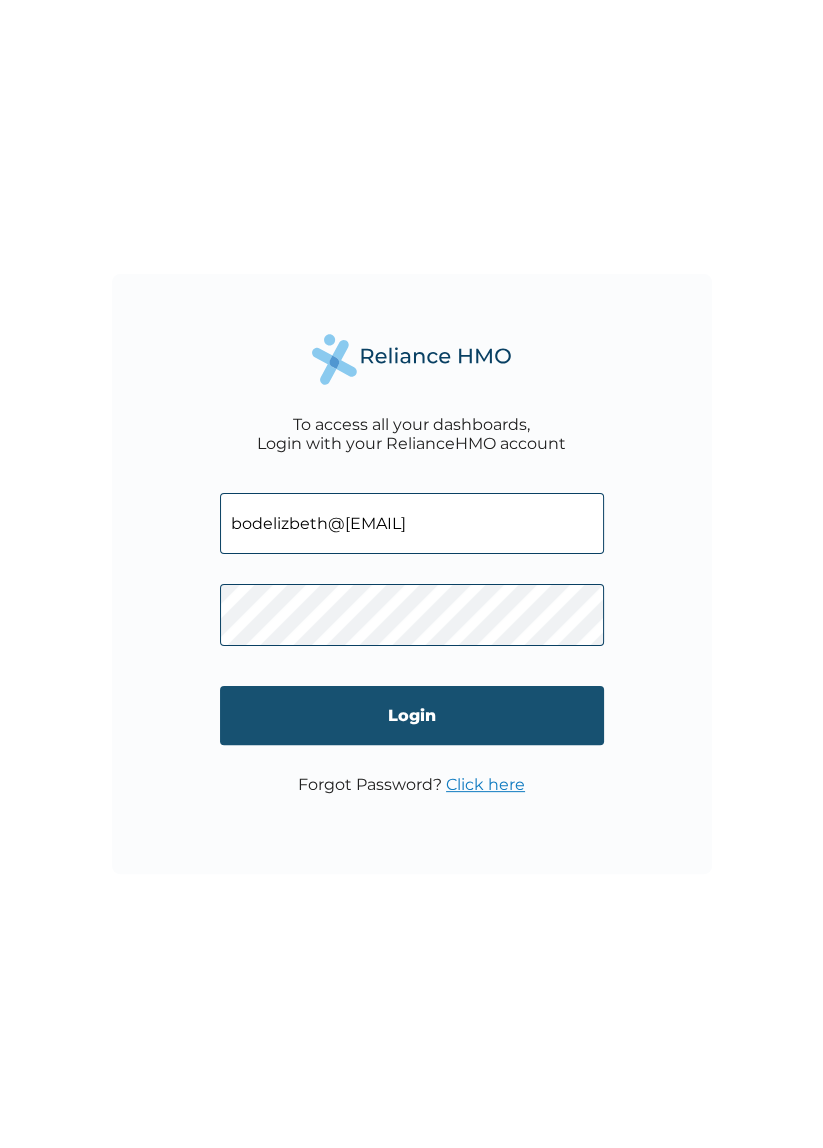 click on "Login" at bounding box center (412, 715) 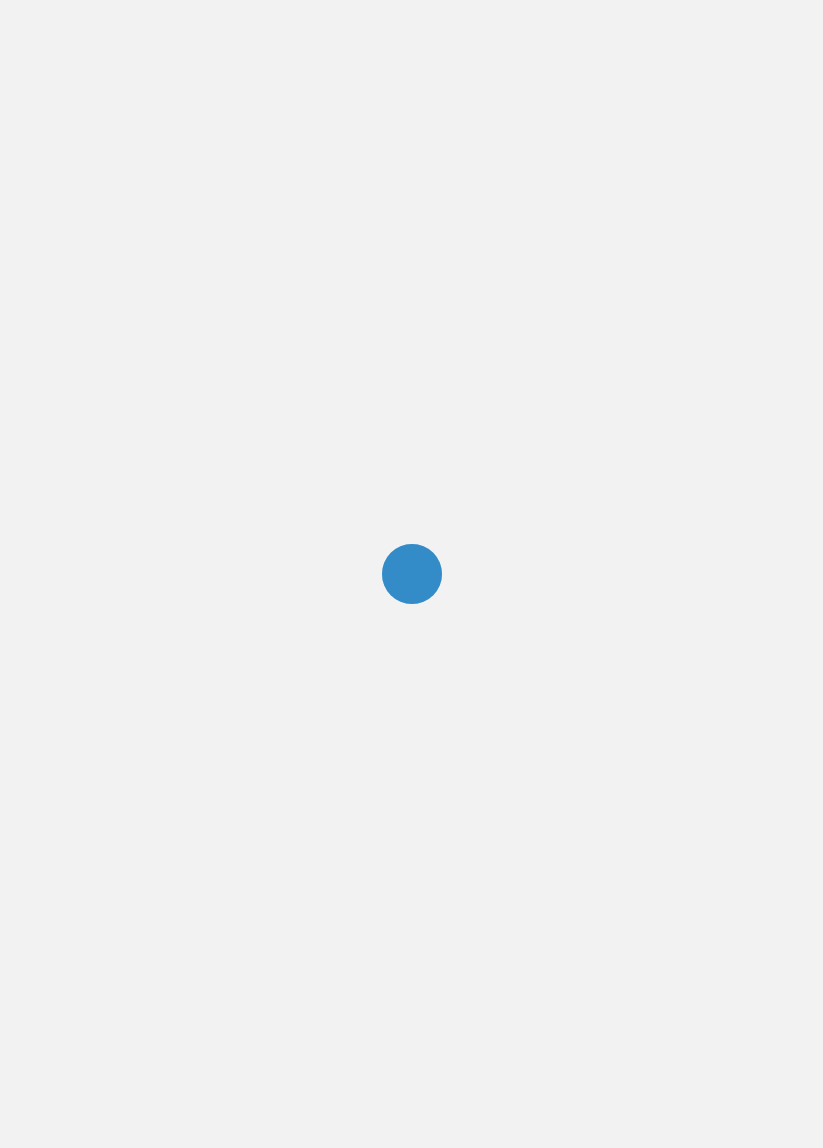 scroll, scrollTop: 0, scrollLeft: 0, axis: both 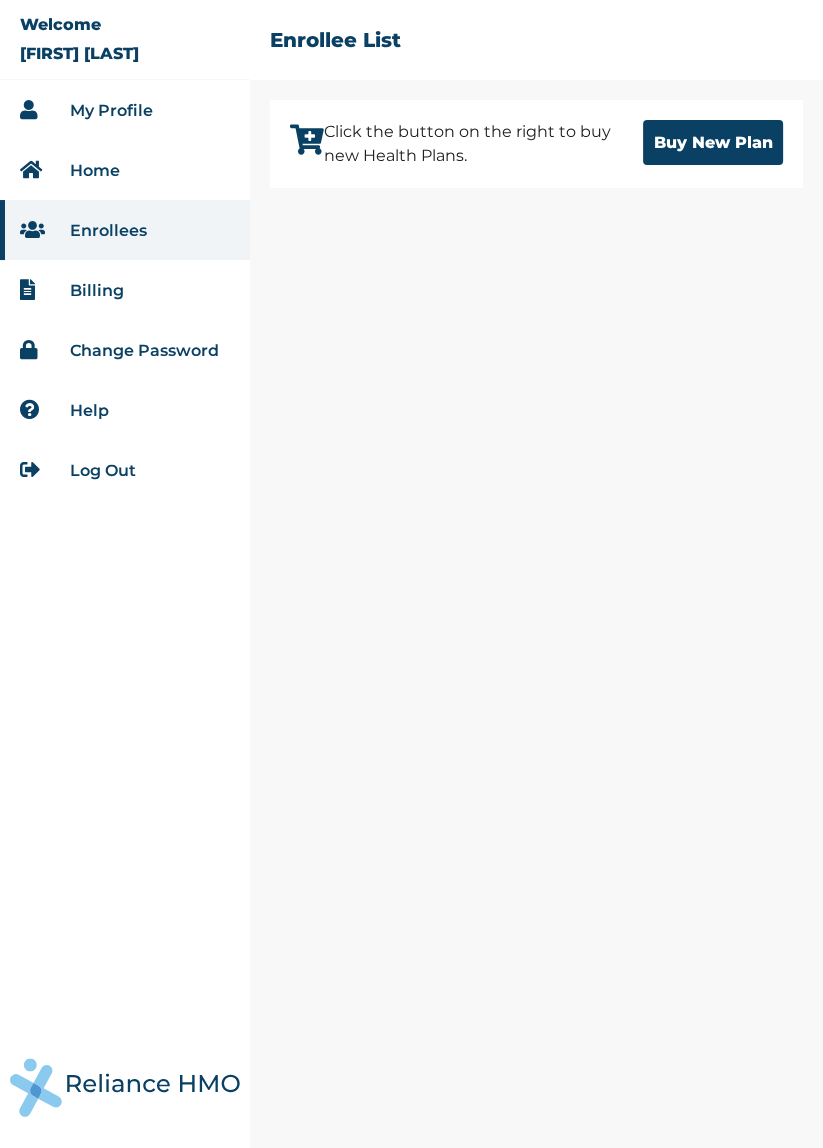 click on "Log Out" at bounding box center [103, 470] 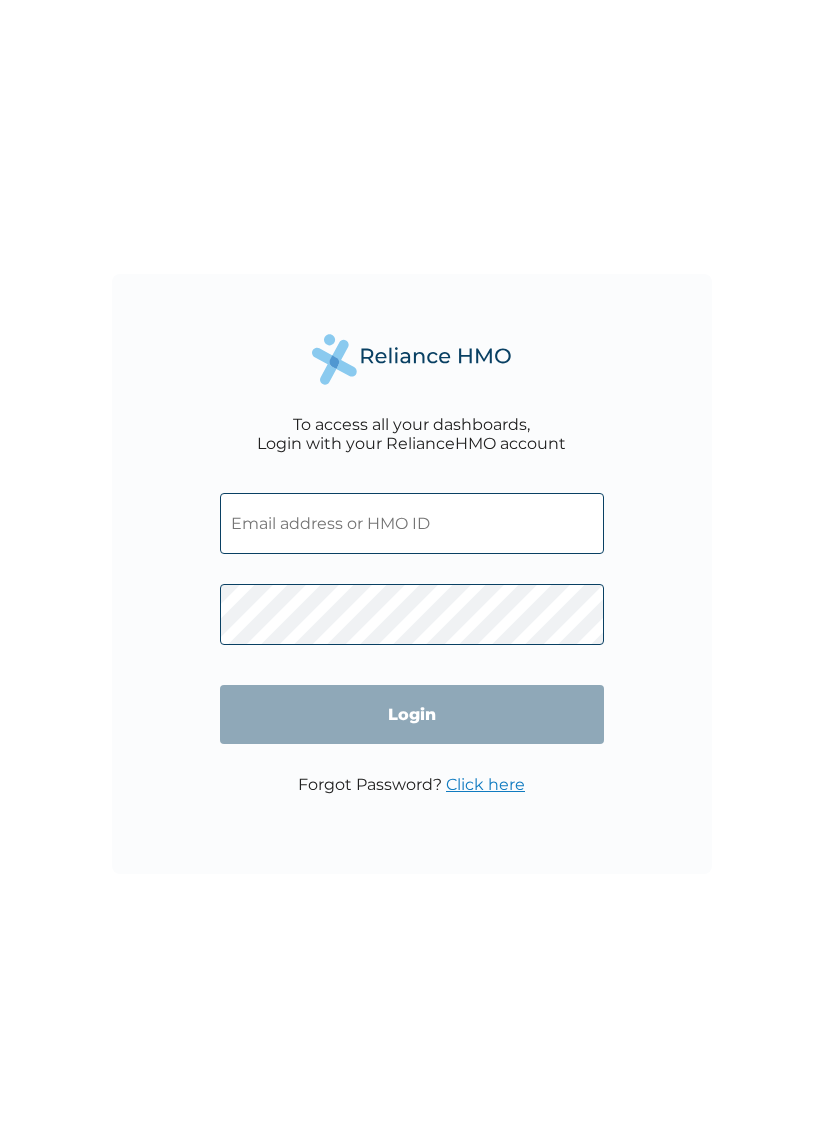 scroll, scrollTop: 0, scrollLeft: 0, axis: both 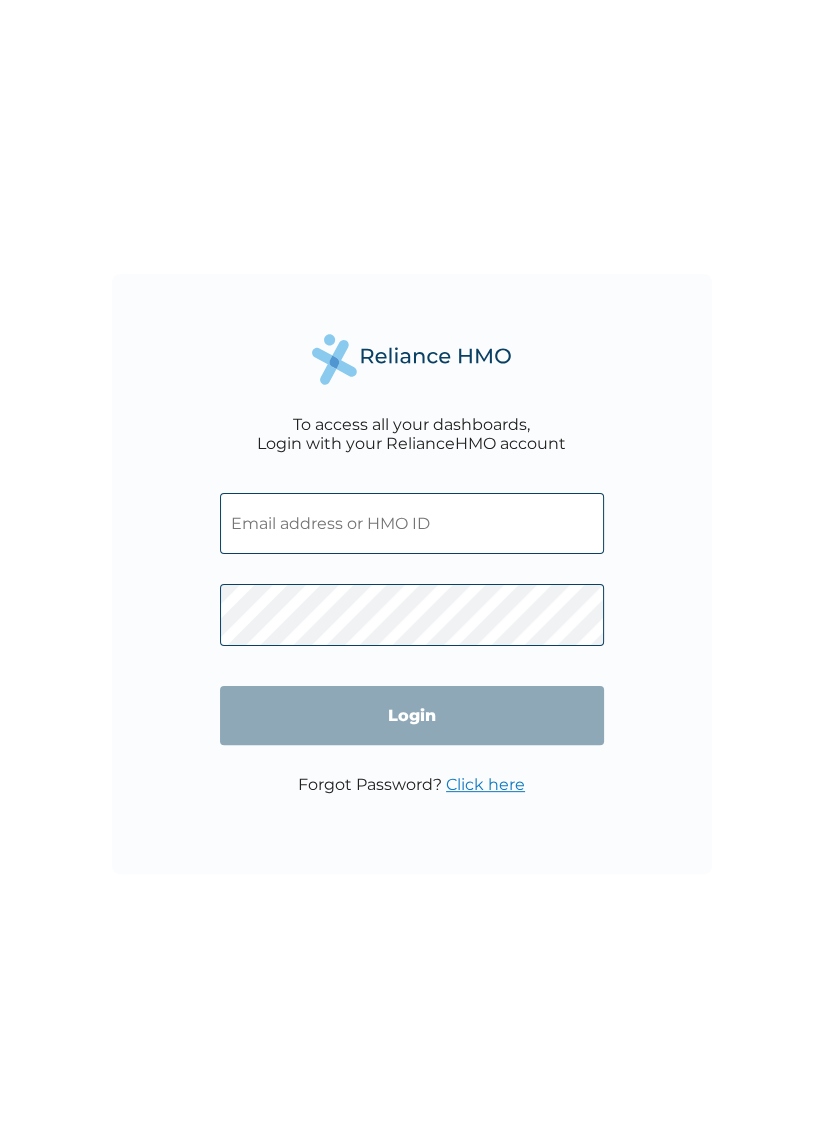 click at bounding box center [412, 523] 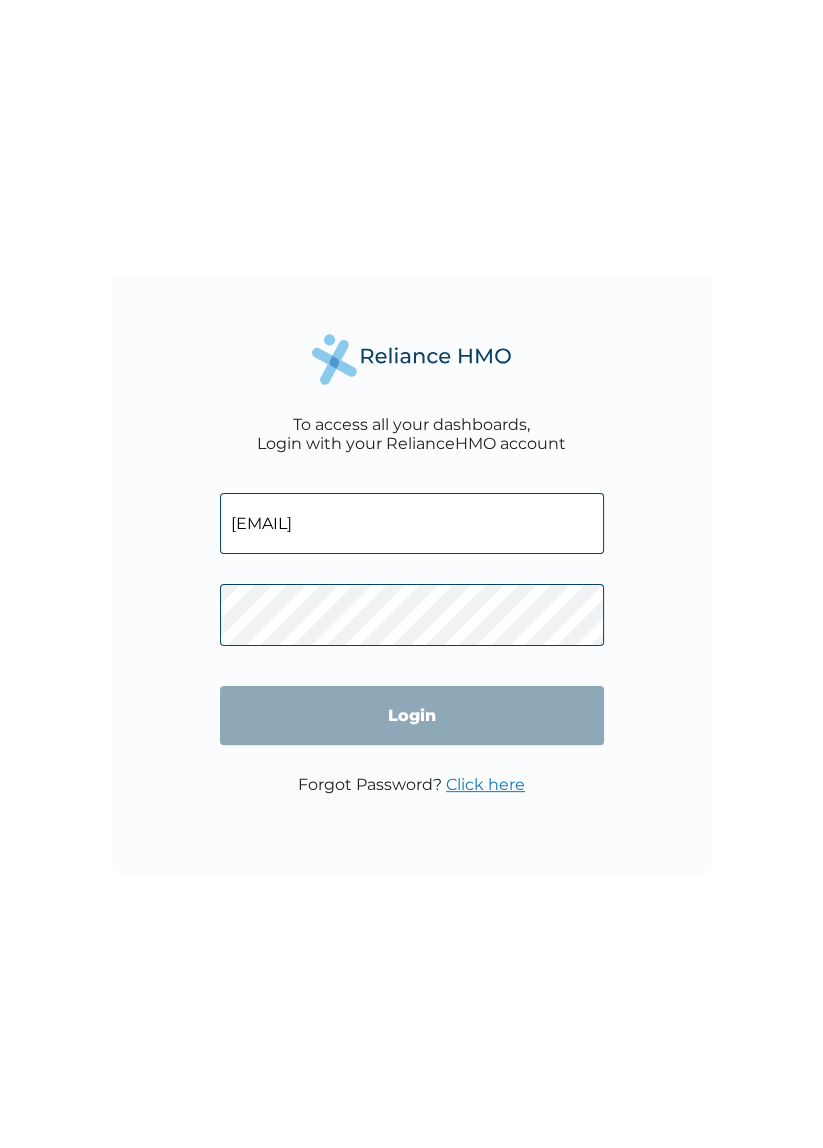 click on "Login" at bounding box center [412, 715] 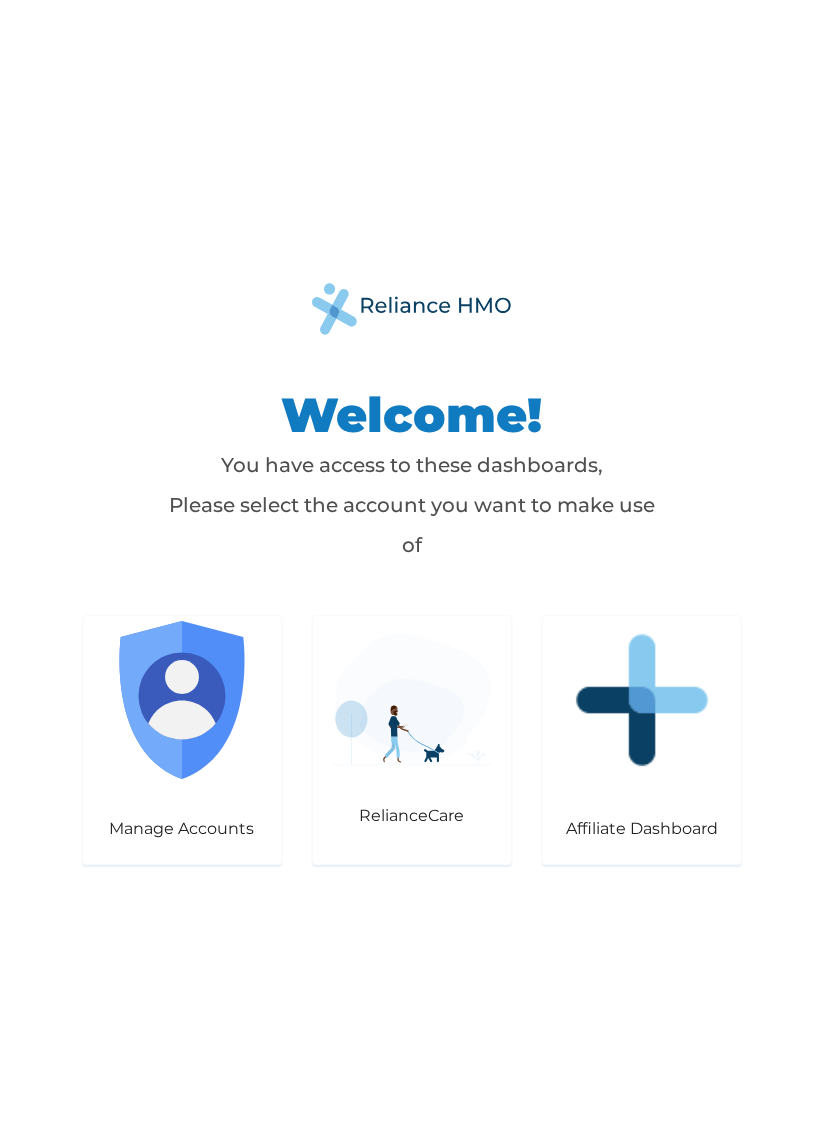 scroll, scrollTop: 0, scrollLeft: 0, axis: both 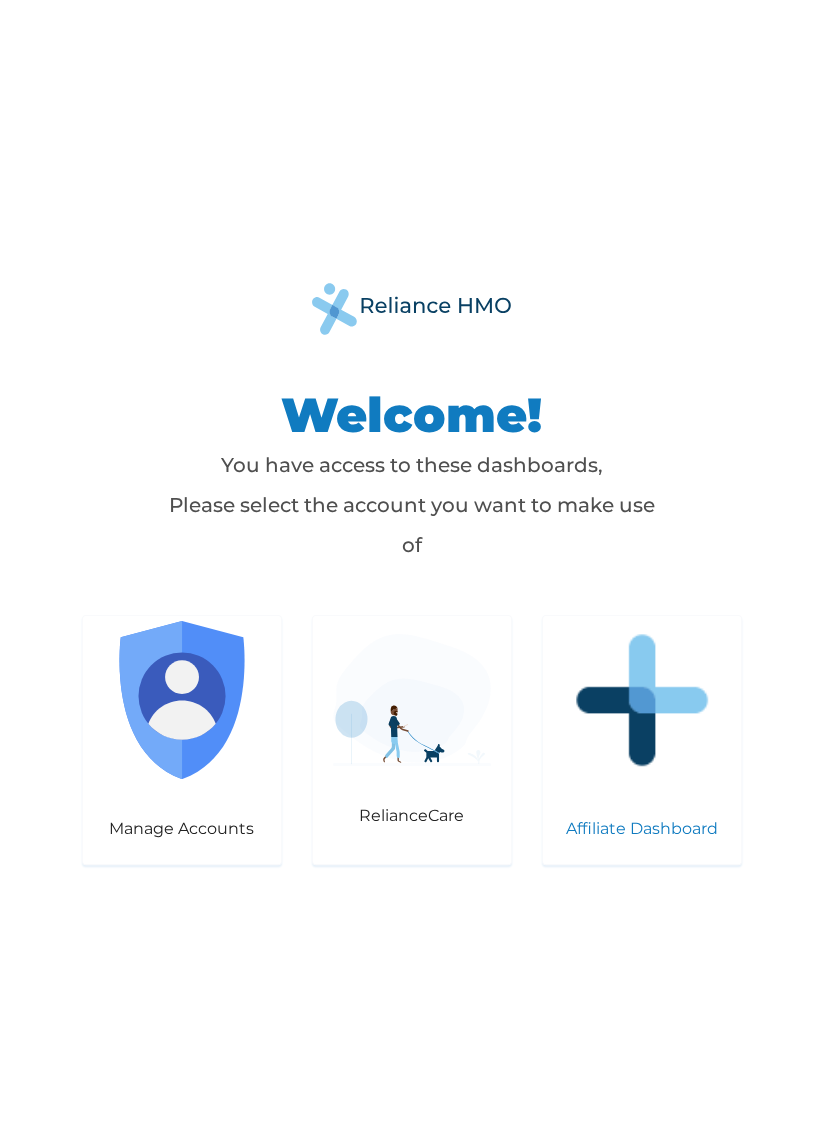 click at bounding box center [642, 700] 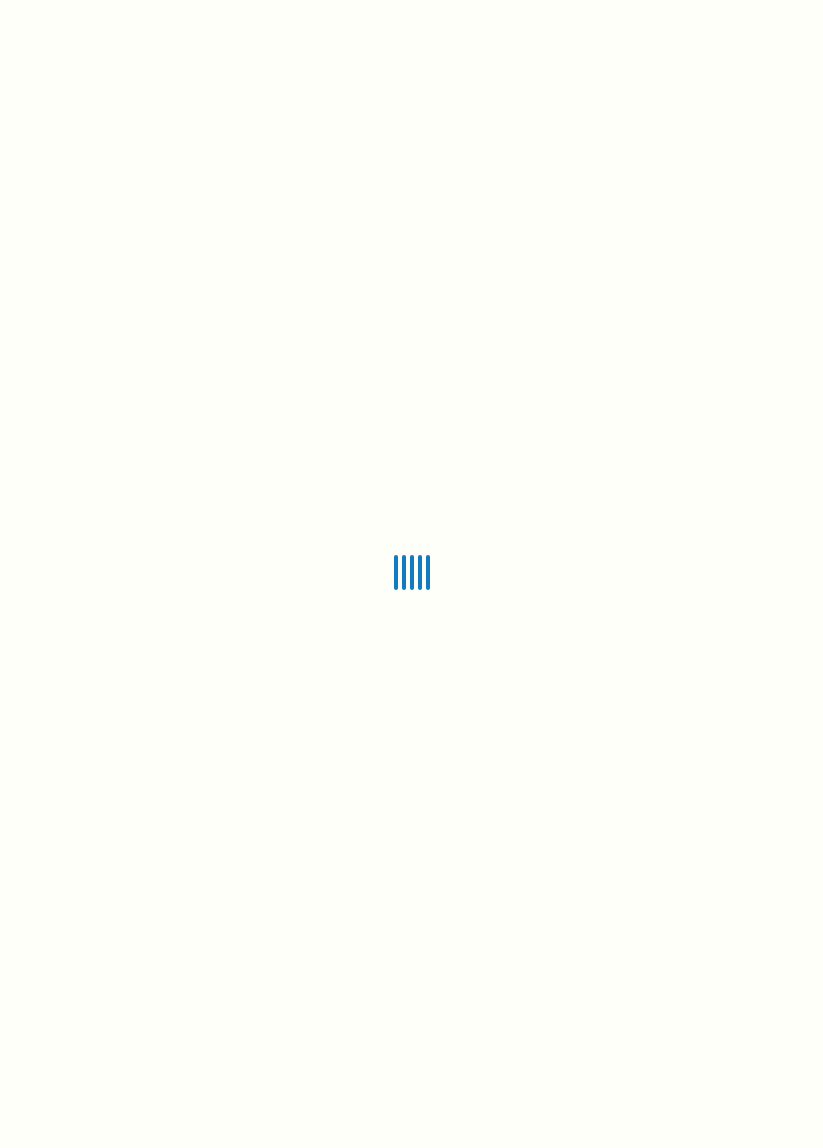scroll, scrollTop: 0, scrollLeft: 0, axis: both 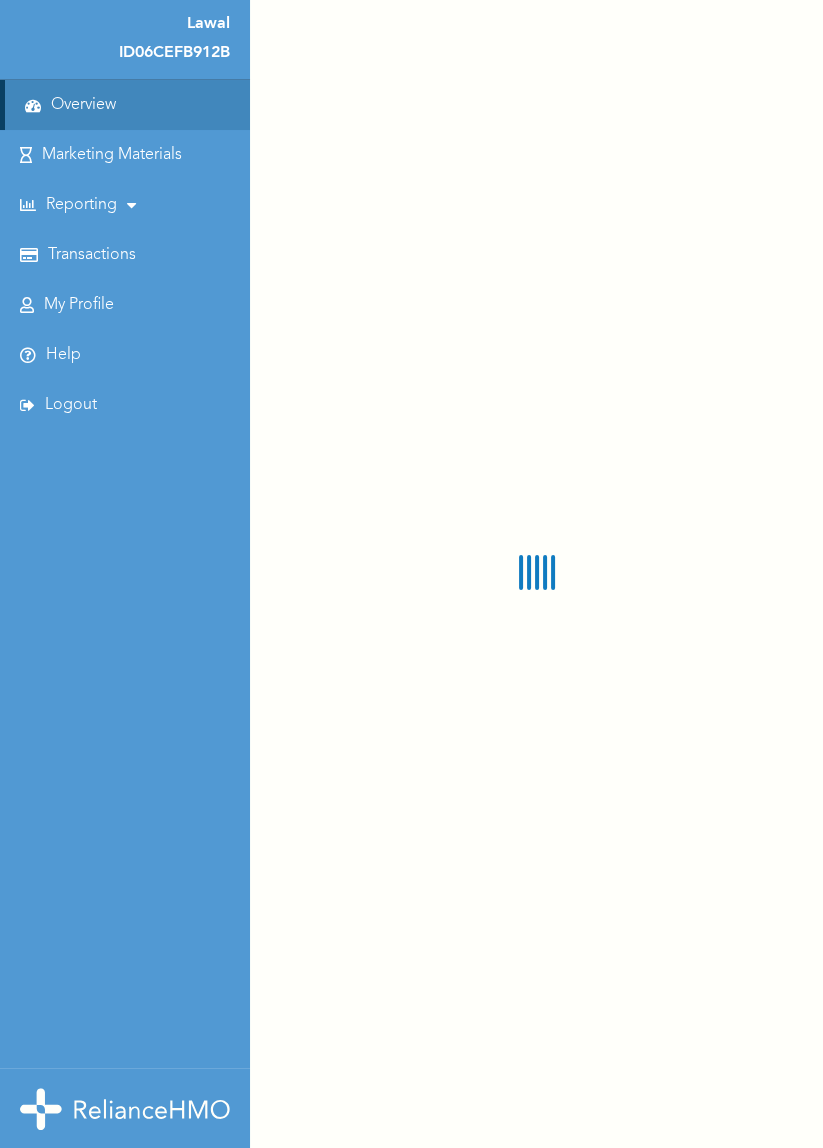 click on "My Profile" at bounding box center (79, 305) 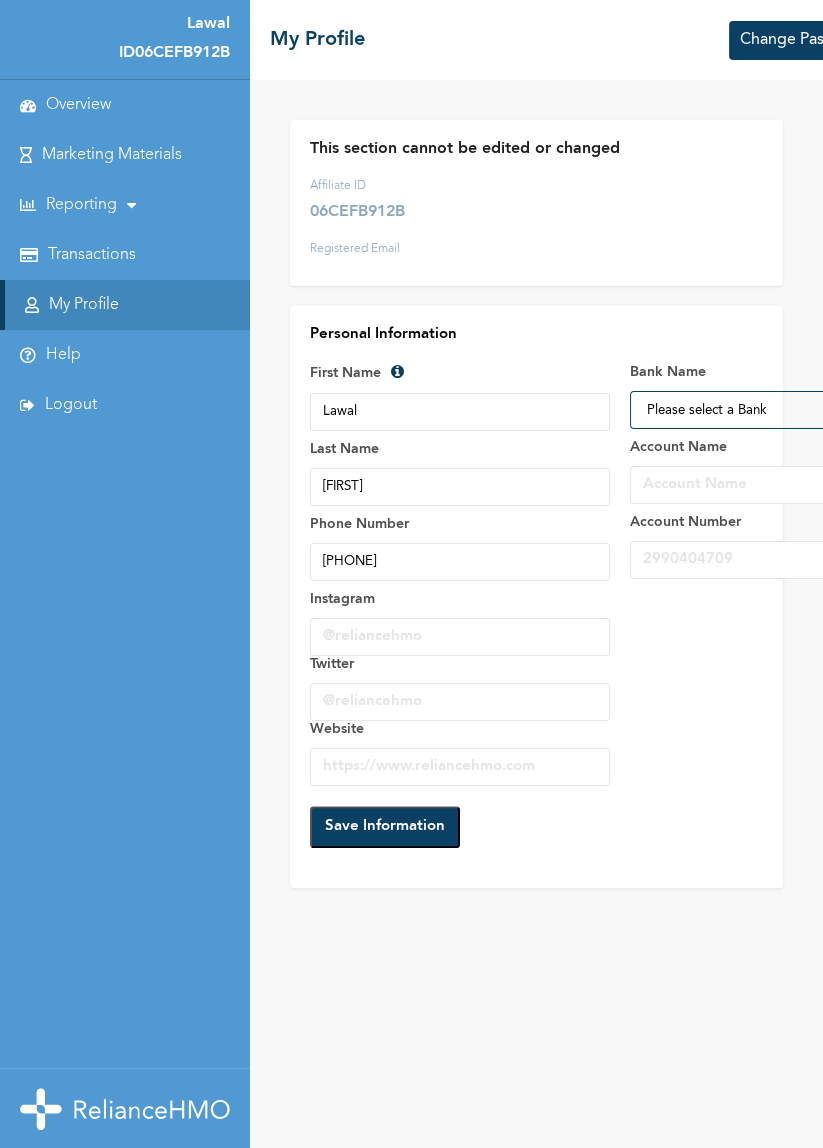 click on "Transactions" at bounding box center [92, 255] 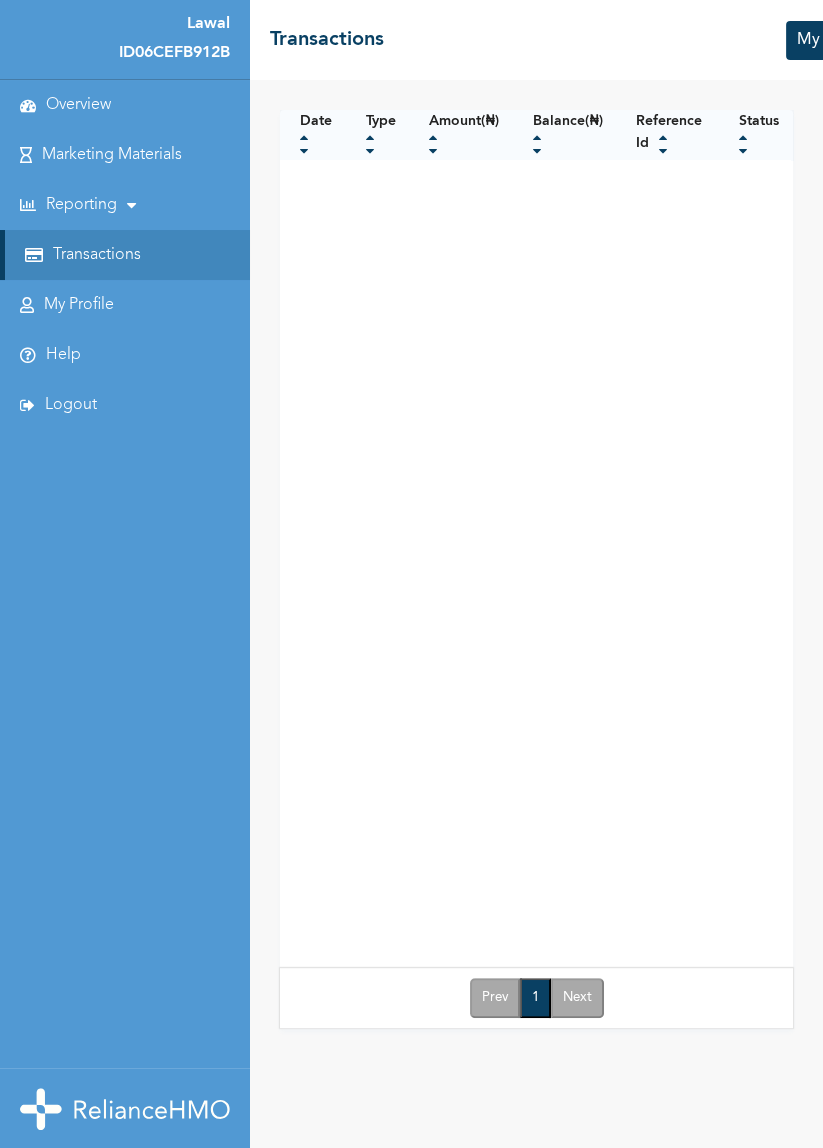 click on "Help" at bounding box center (63, 355) 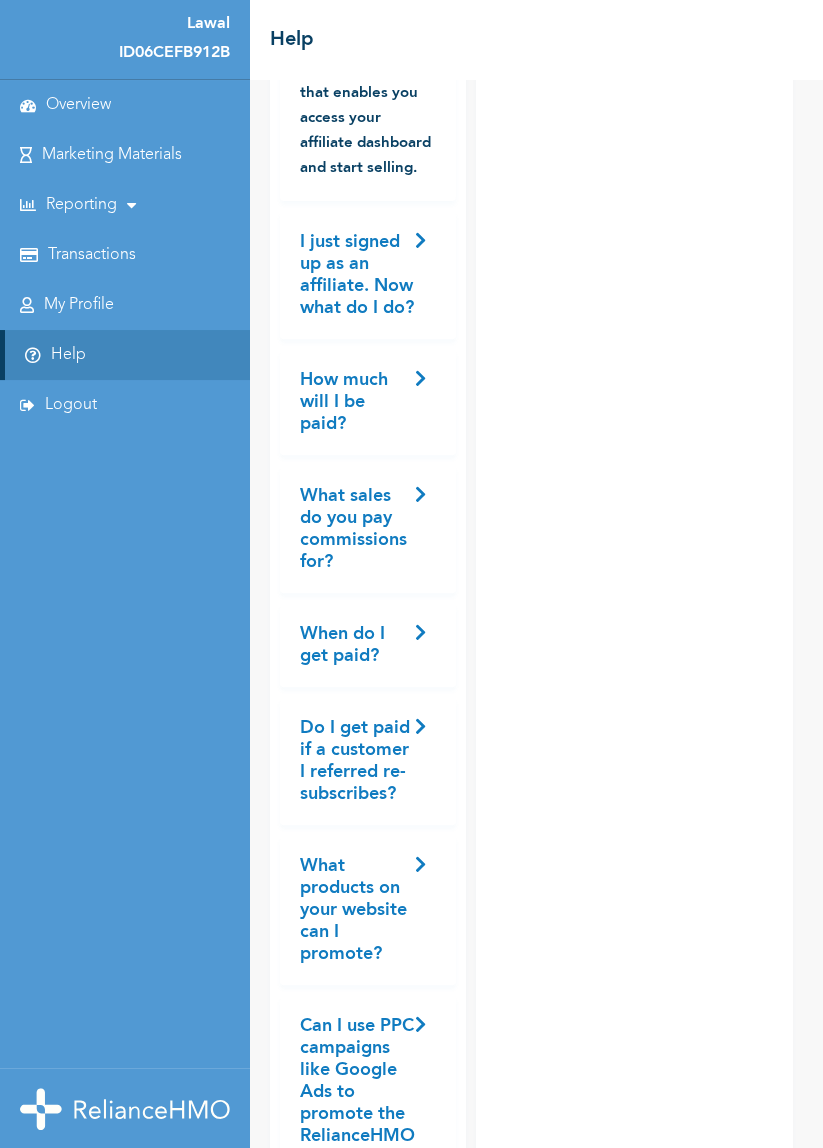 scroll, scrollTop: 496, scrollLeft: 0, axis: vertical 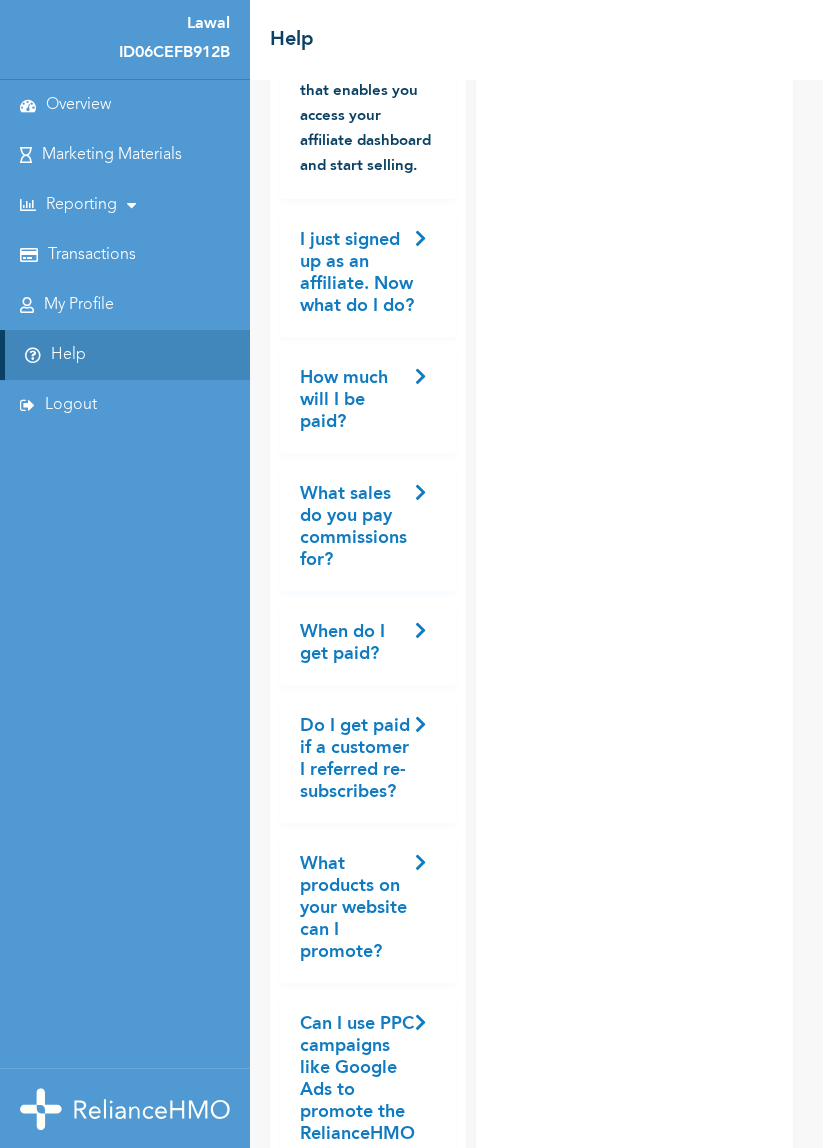 click on "I just signed up as an affiliate. Now what do I do?" at bounding box center (368, 273) 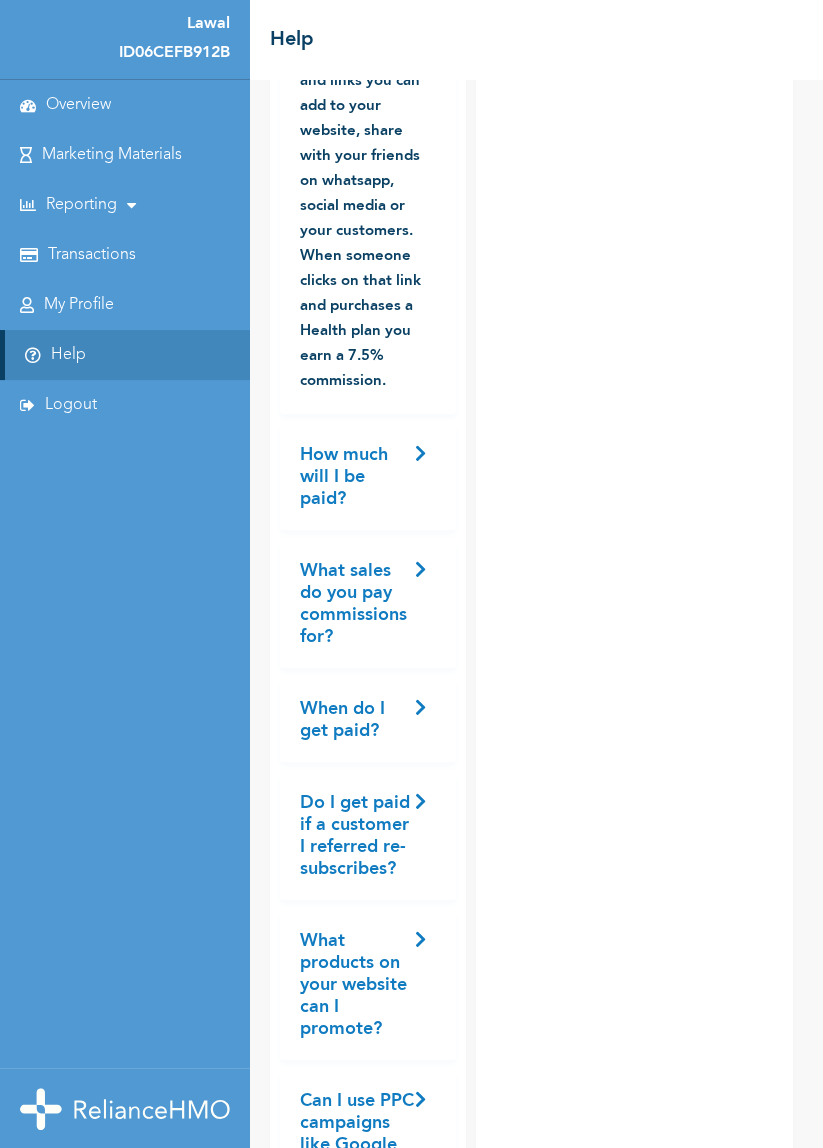 scroll, scrollTop: 1065, scrollLeft: 0, axis: vertical 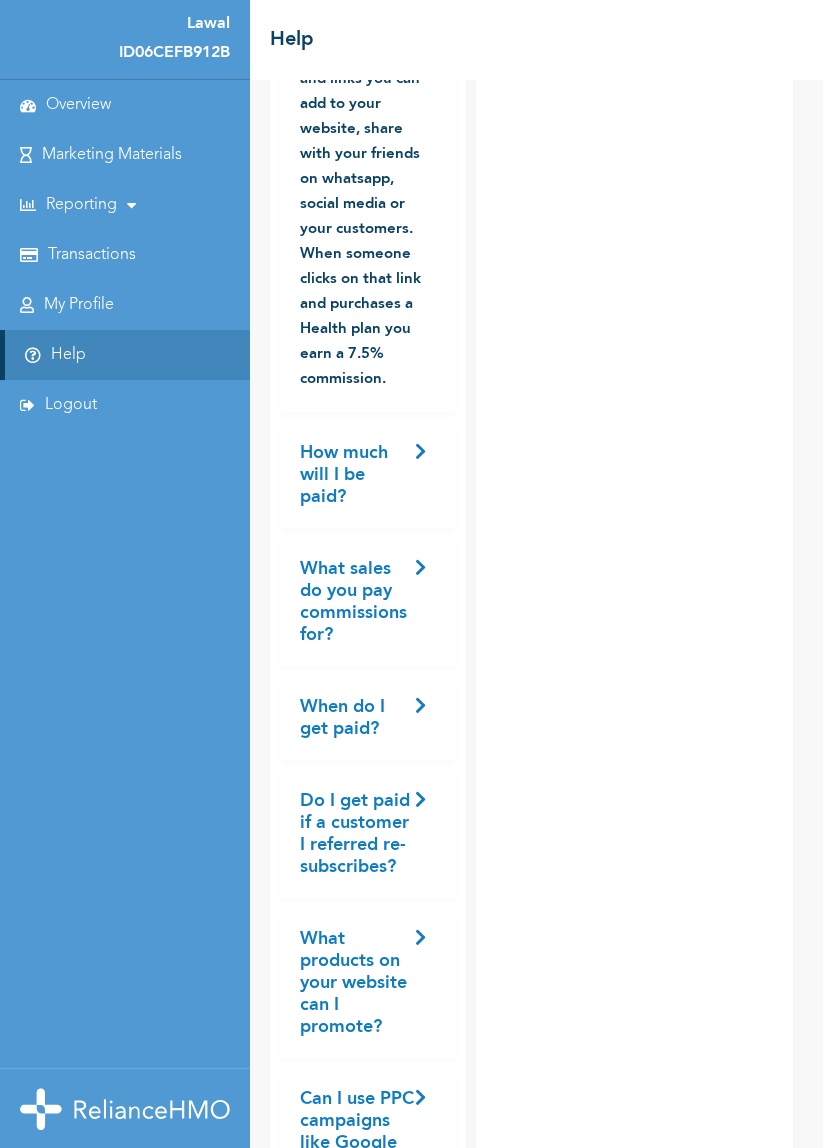 click on "How much will I be paid?" at bounding box center [368, 475] 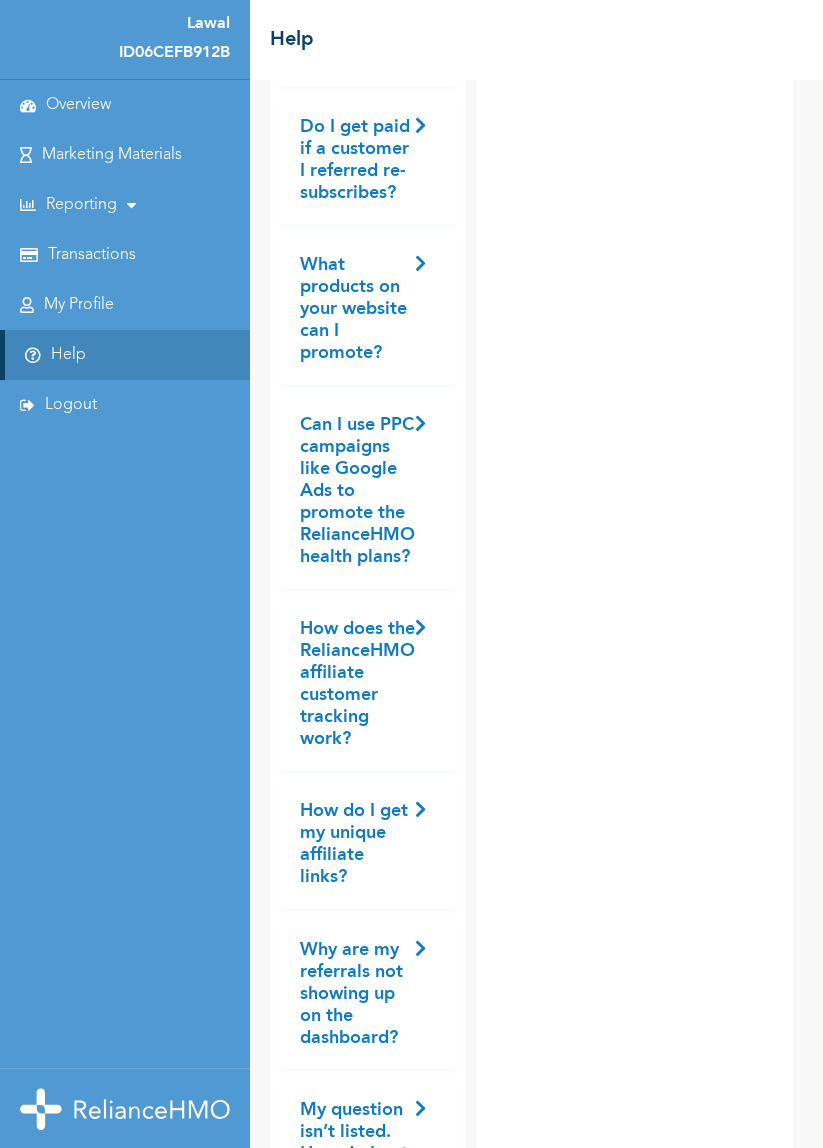 scroll, scrollTop: 2017, scrollLeft: 0, axis: vertical 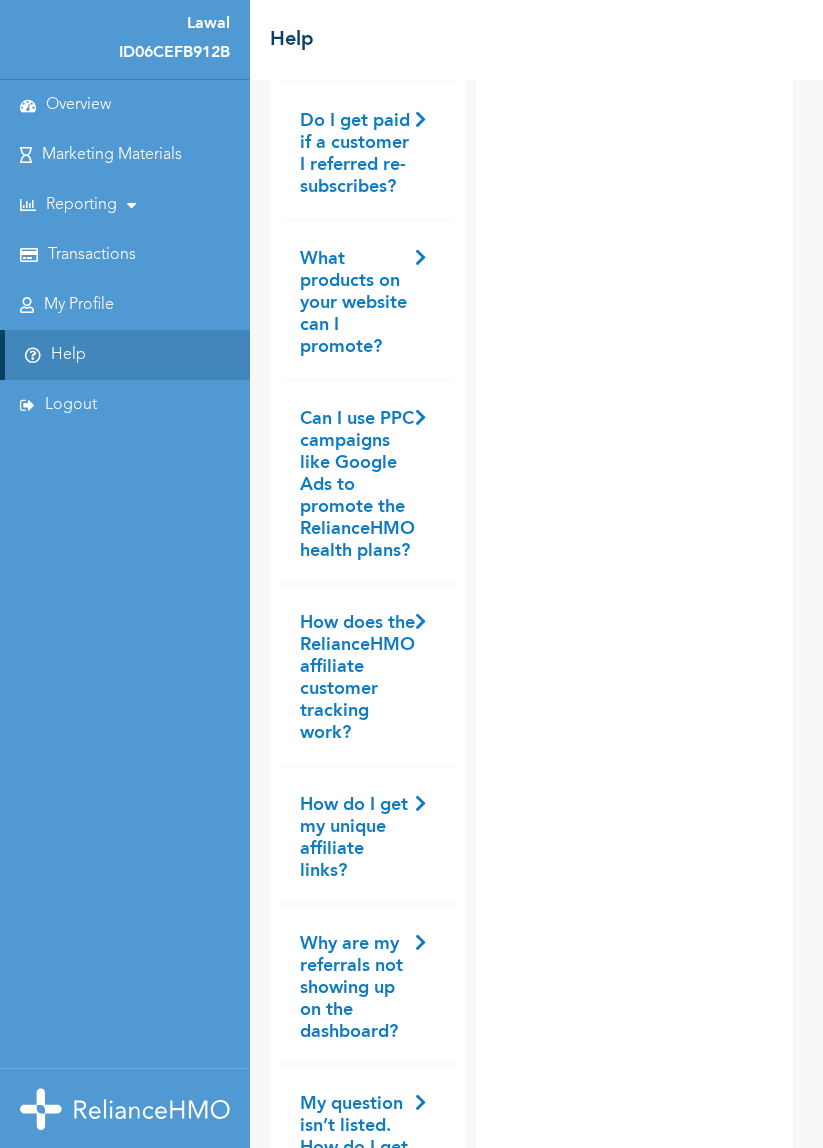 click on "Can I use PPC campaigns like Google Ads to promote the RelianceHMO health plans?" at bounding box center [368, 485] 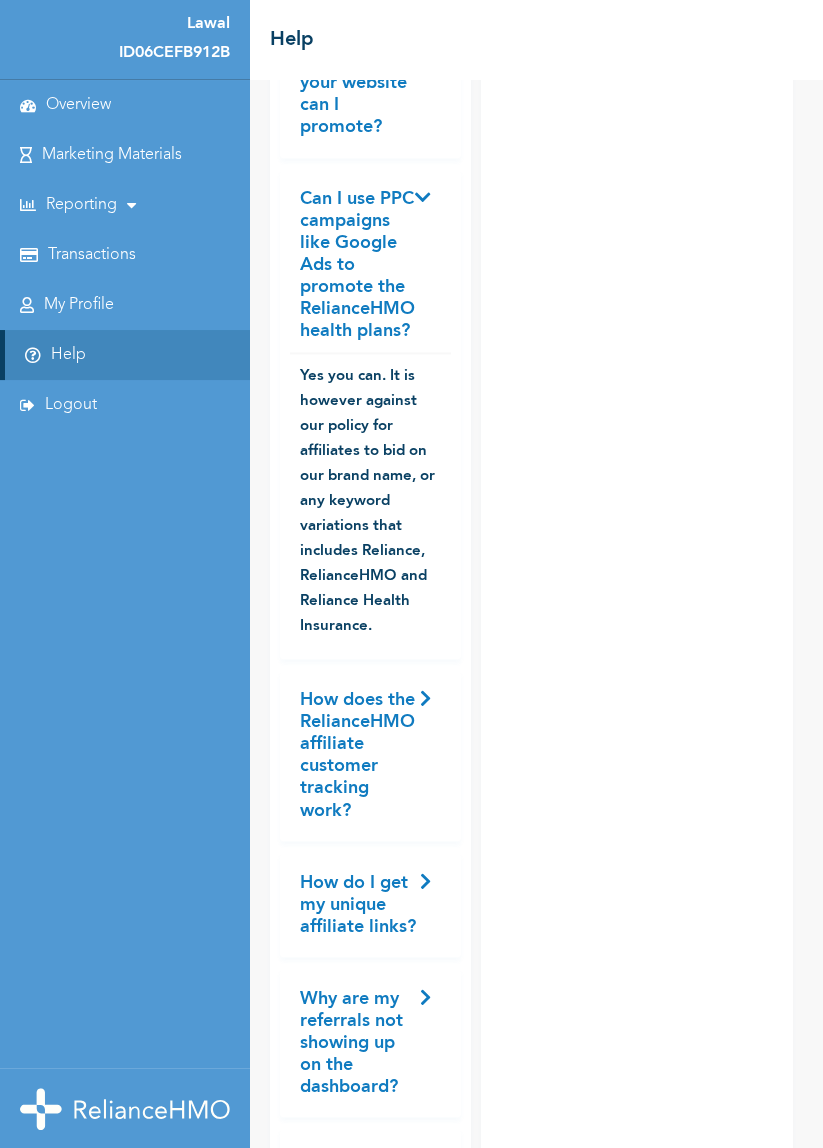 scroll, scrollTop: 2270, scrollLeft: 0, axis: vertical 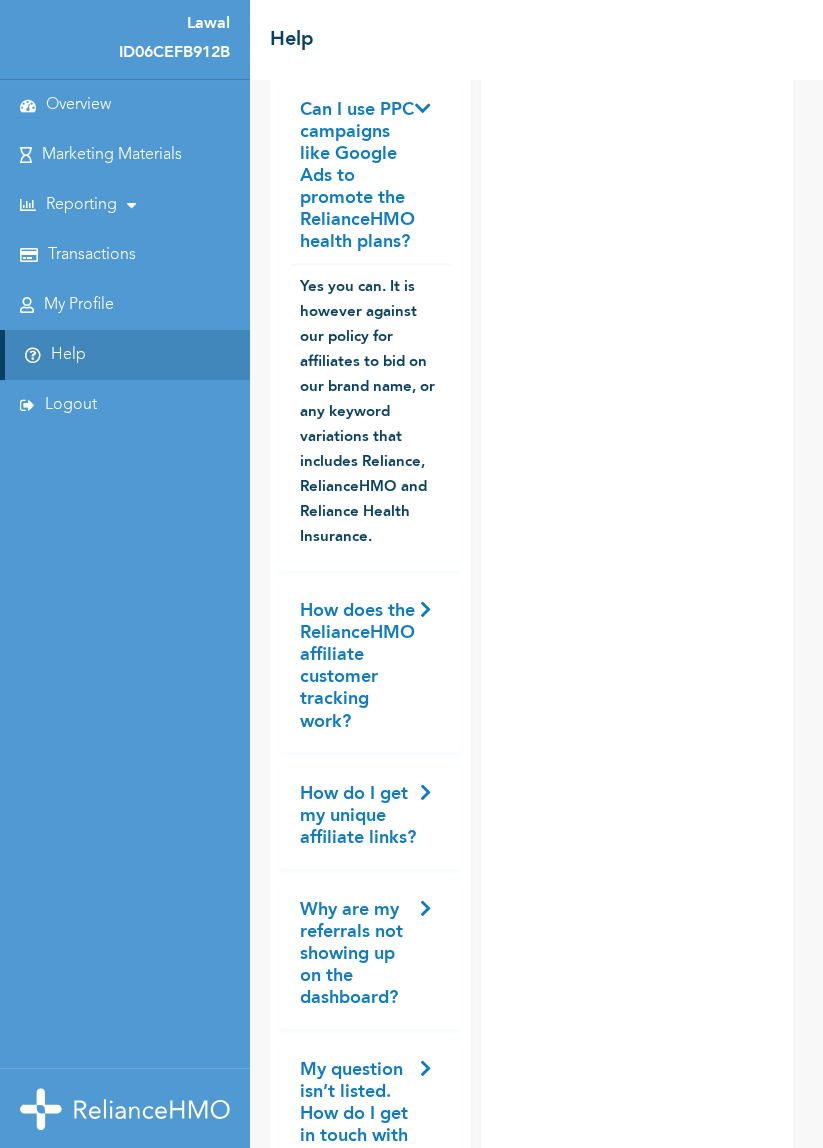 click on "How does the RelianceHMO affiliate customer tracking work?" at bounding box center (370, 666) 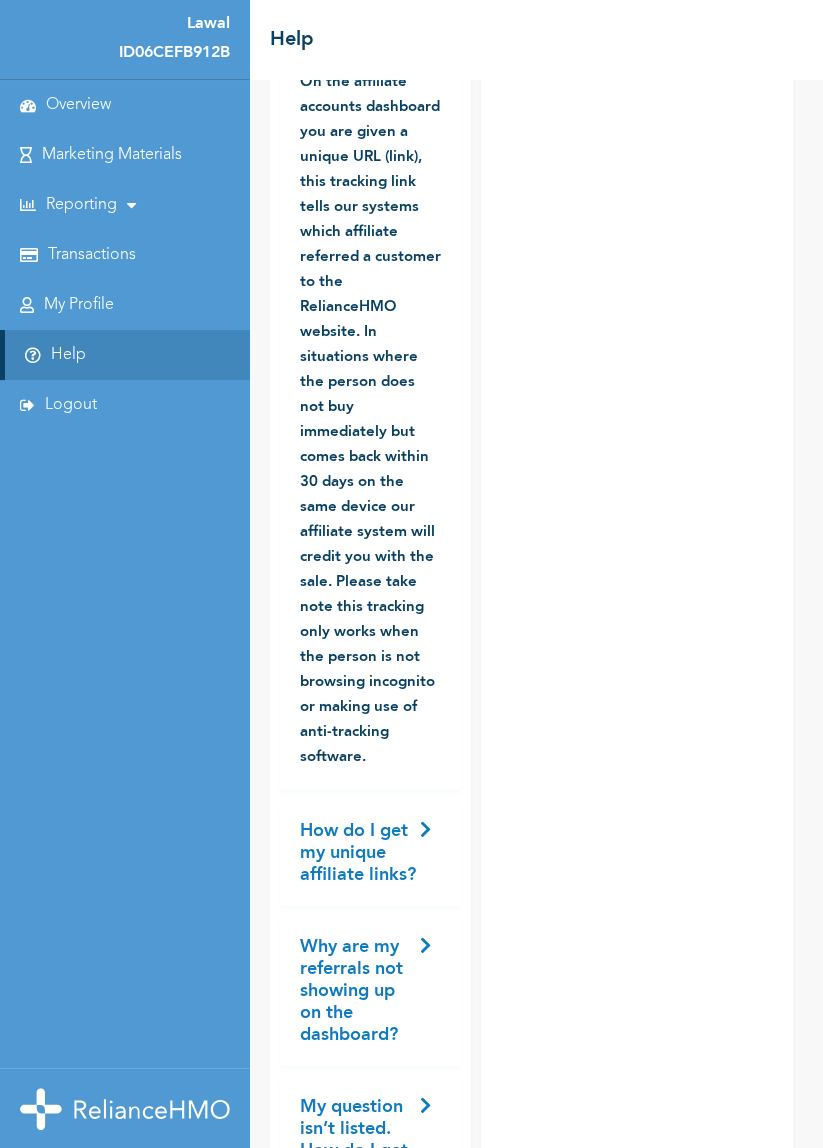 scroll, scrollTop: 3014, scrollLeft: 0, axis: vertical 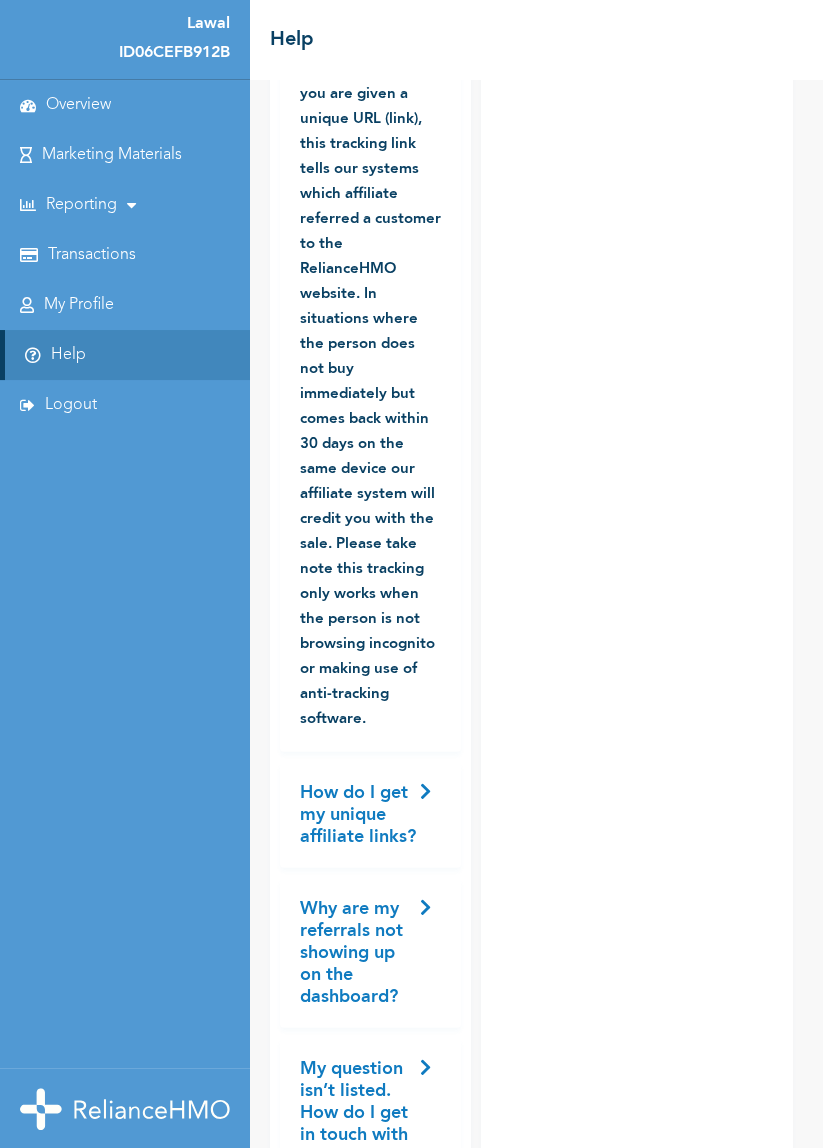 click on "How do I get my unique affiliate links?" at bounding box center (370, 815) 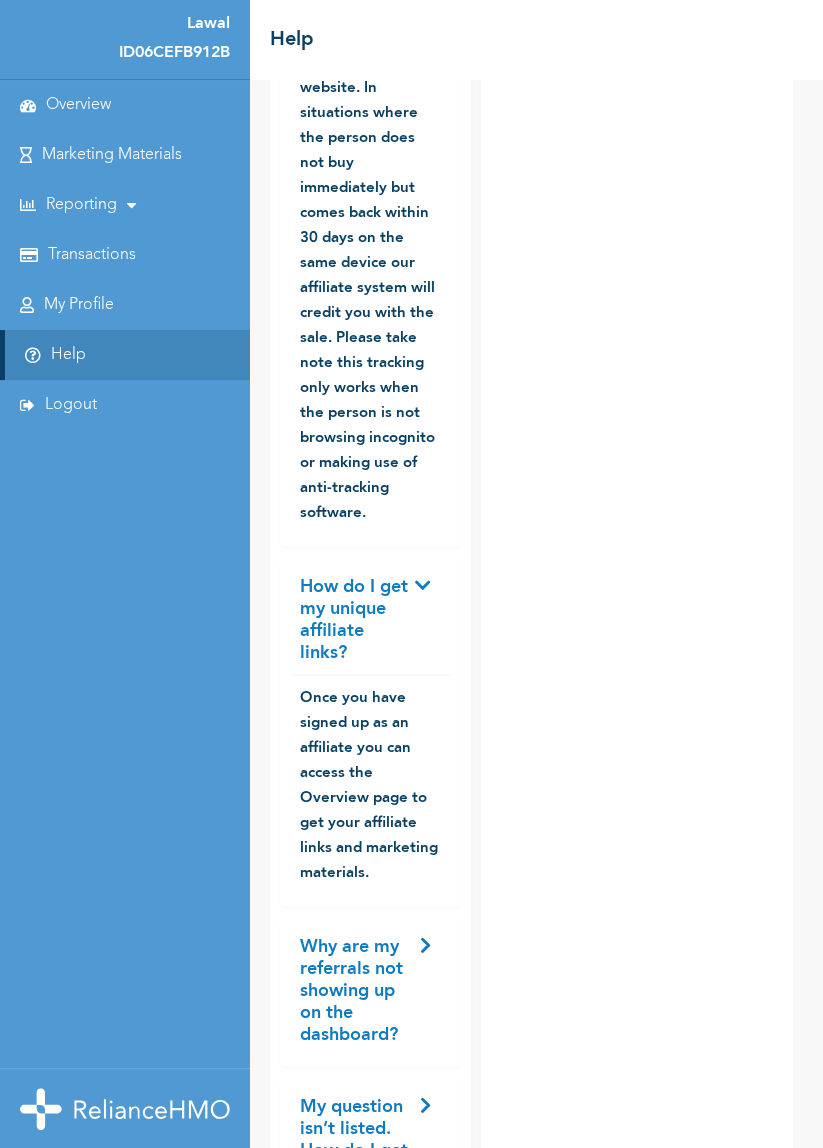 scroll, scrollTop: 3236, scrollLeft: 0, axis: vertical 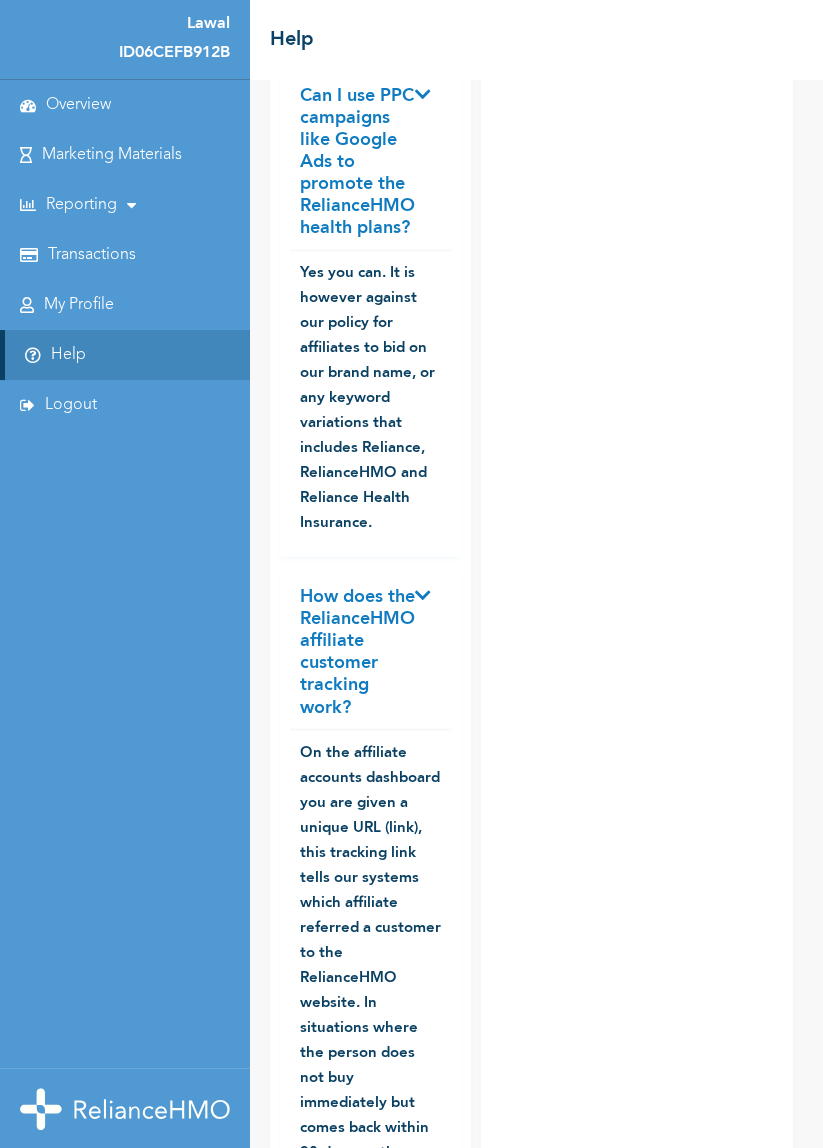 click on "My Profile" at bounding box center [79, 305] 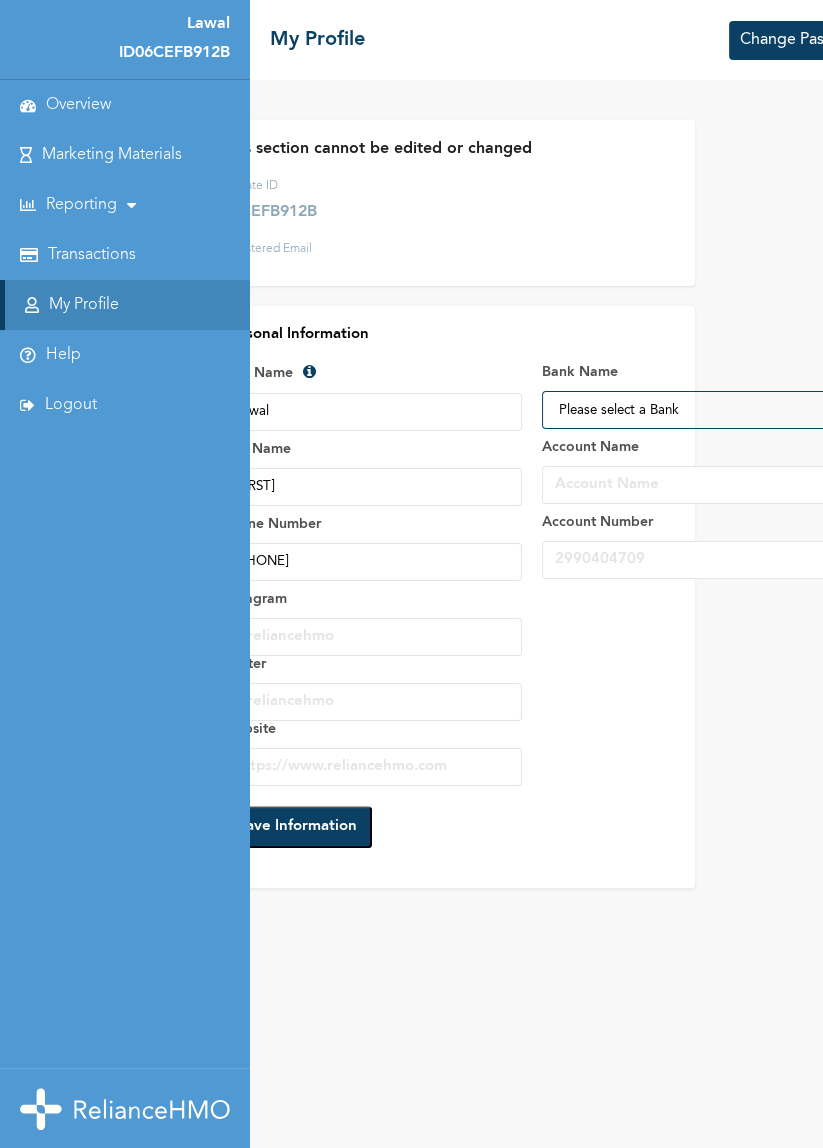 scroll, scrollTop: 0, scrollLeft: 106, axis: horizontal 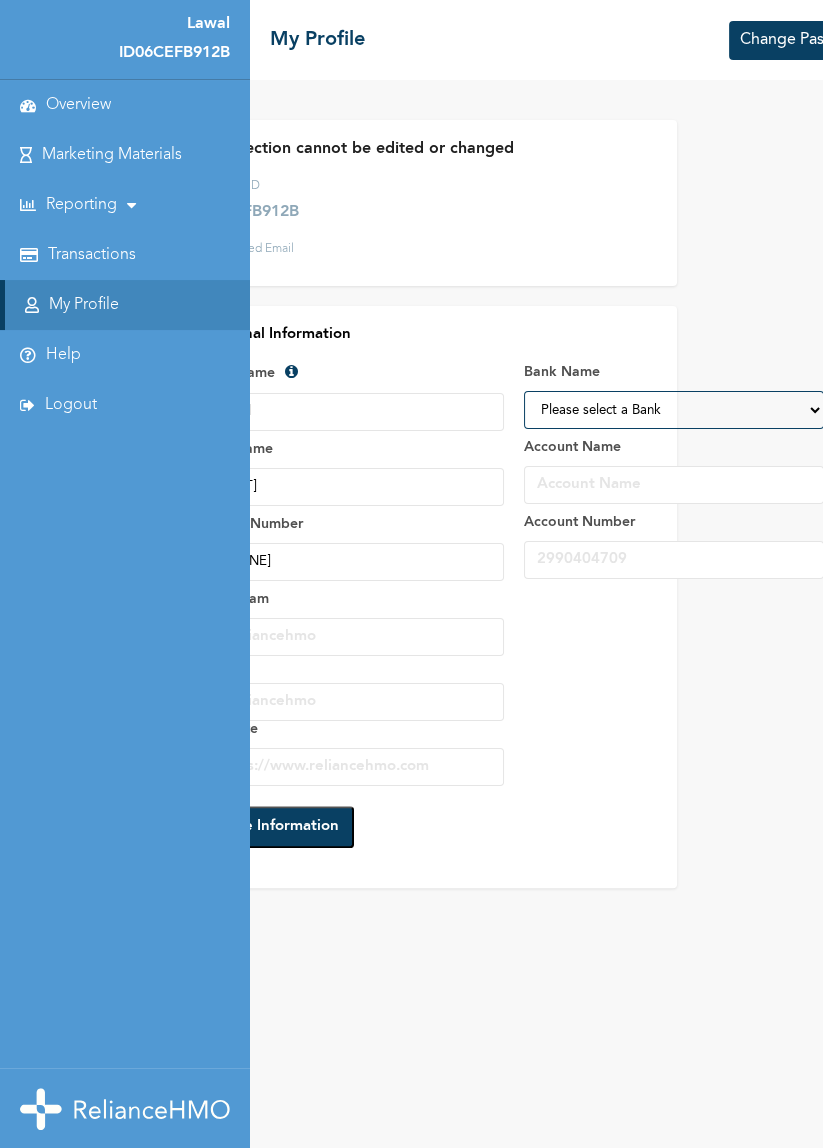 click on "Change Password" at bounding box center (803, 40) 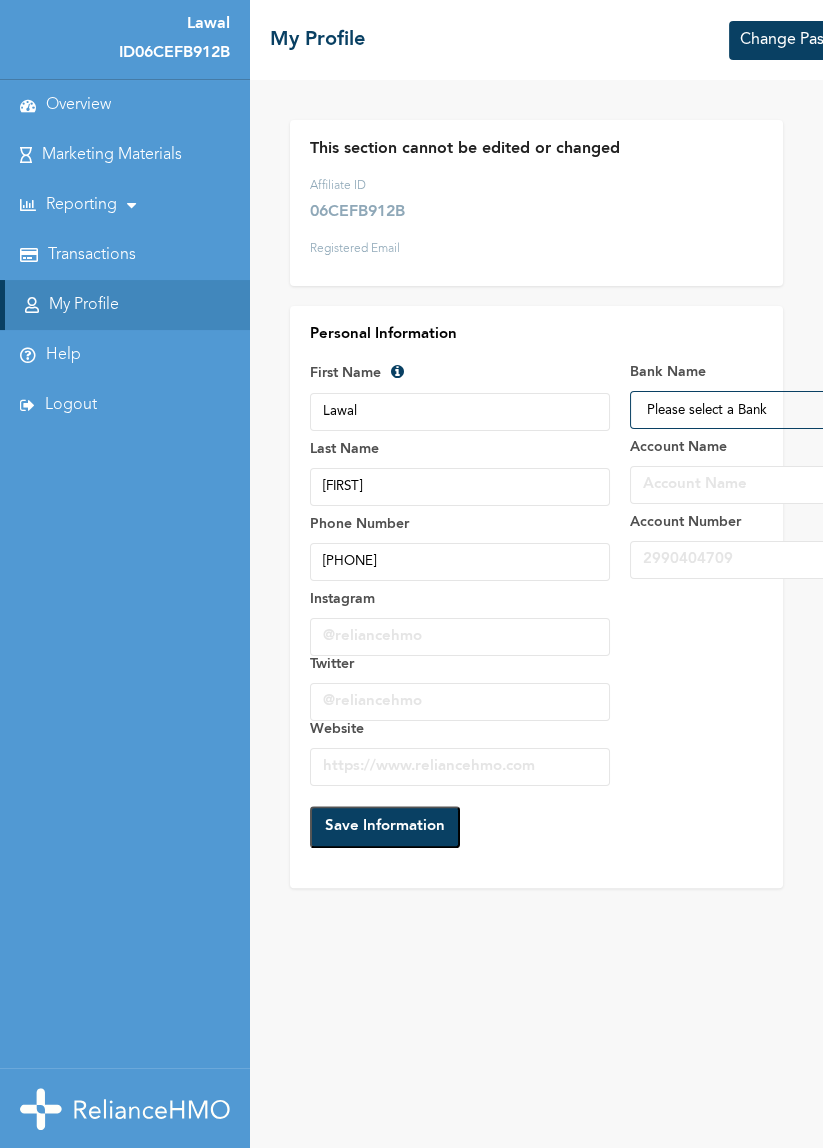 click on "Overview" at bounding box center (78, 105) 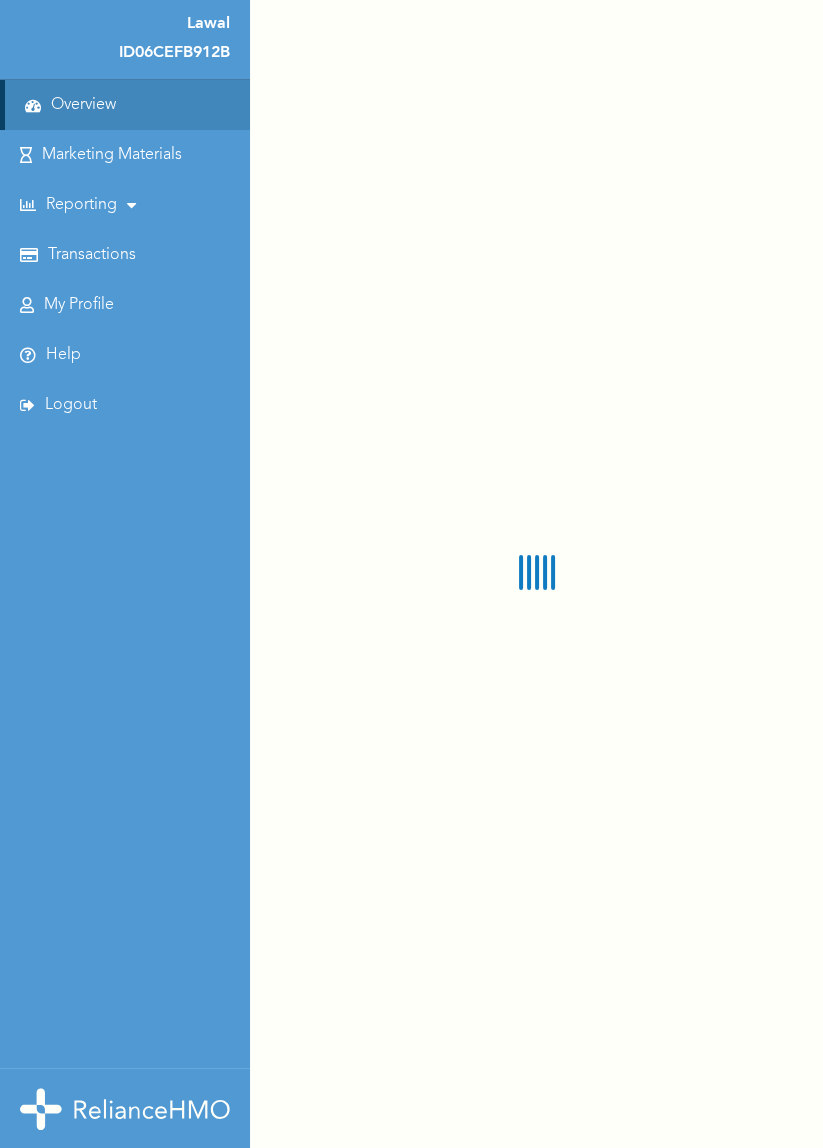 click on "Marketing Materials" at bounding box center [112, 155] 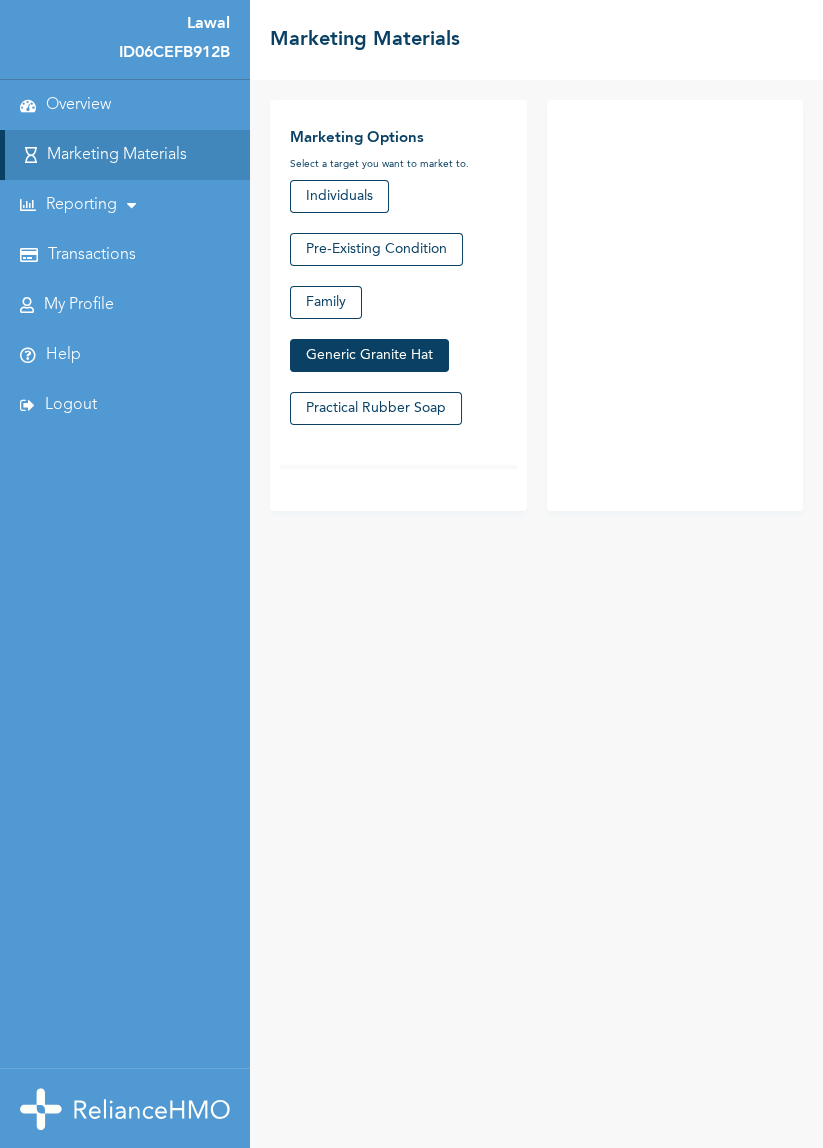 click on "Generic Granite Hat" at bounding box center [369, 355] 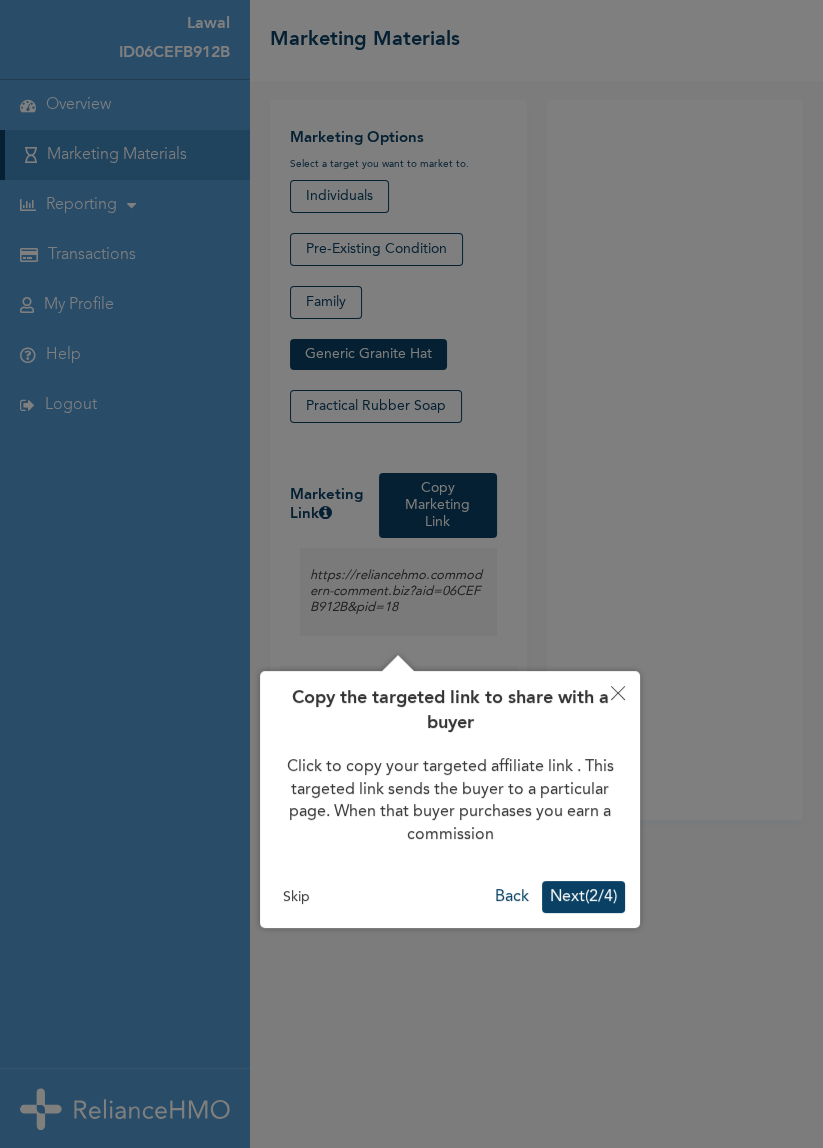scroll, scrollTop: 80, scrollLeft: 0, axis: vertical 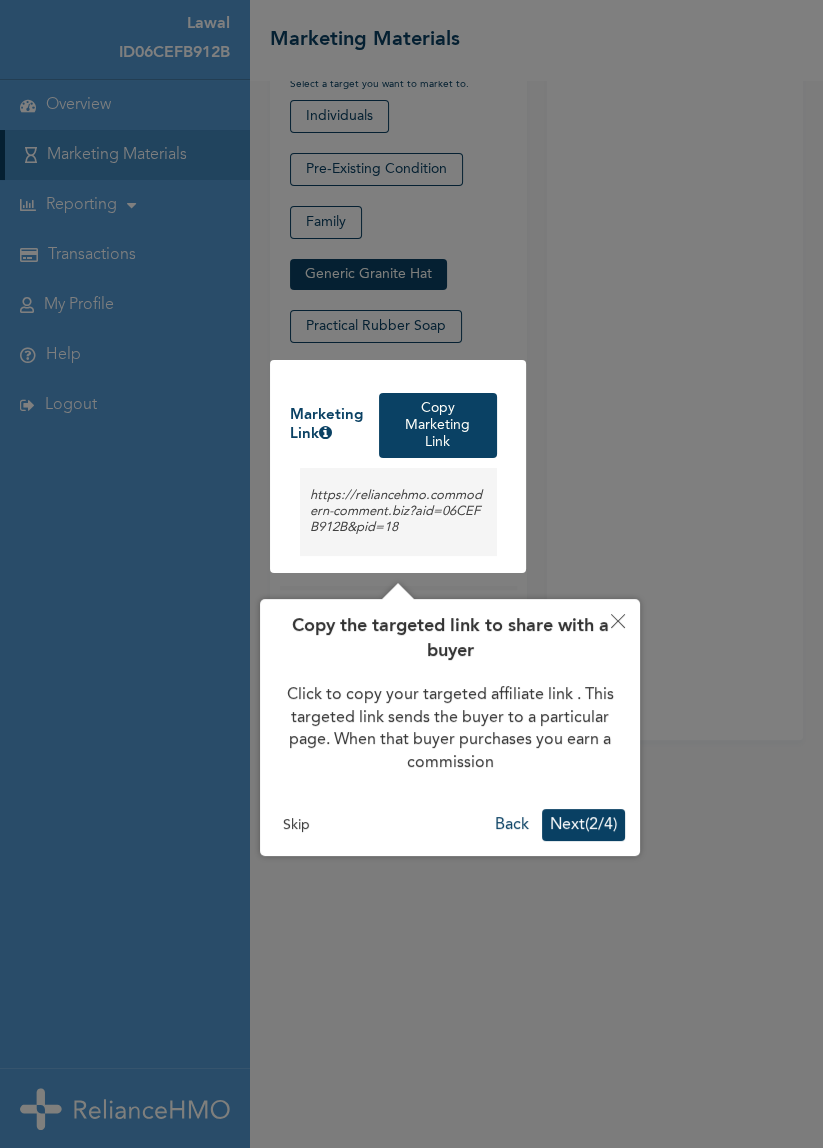 click at bounding box center [411, 574] 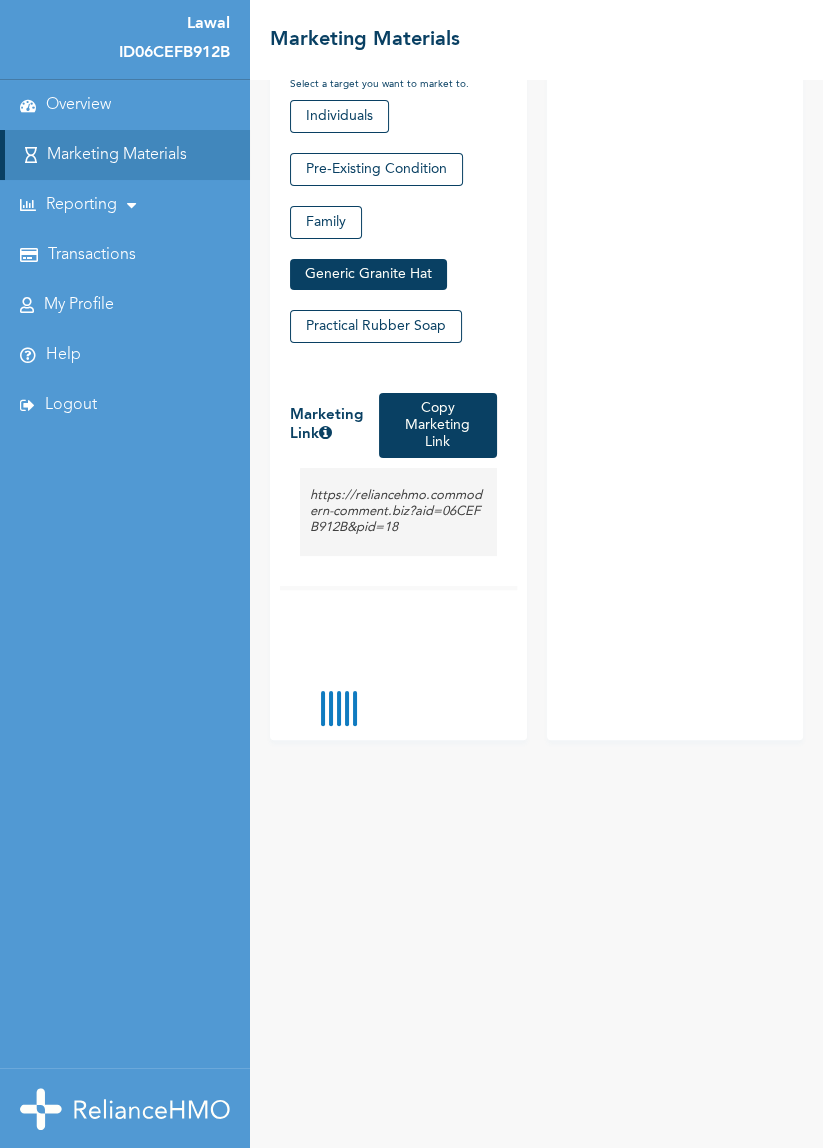 click on "Transactions" at bounding box center [92, 255] 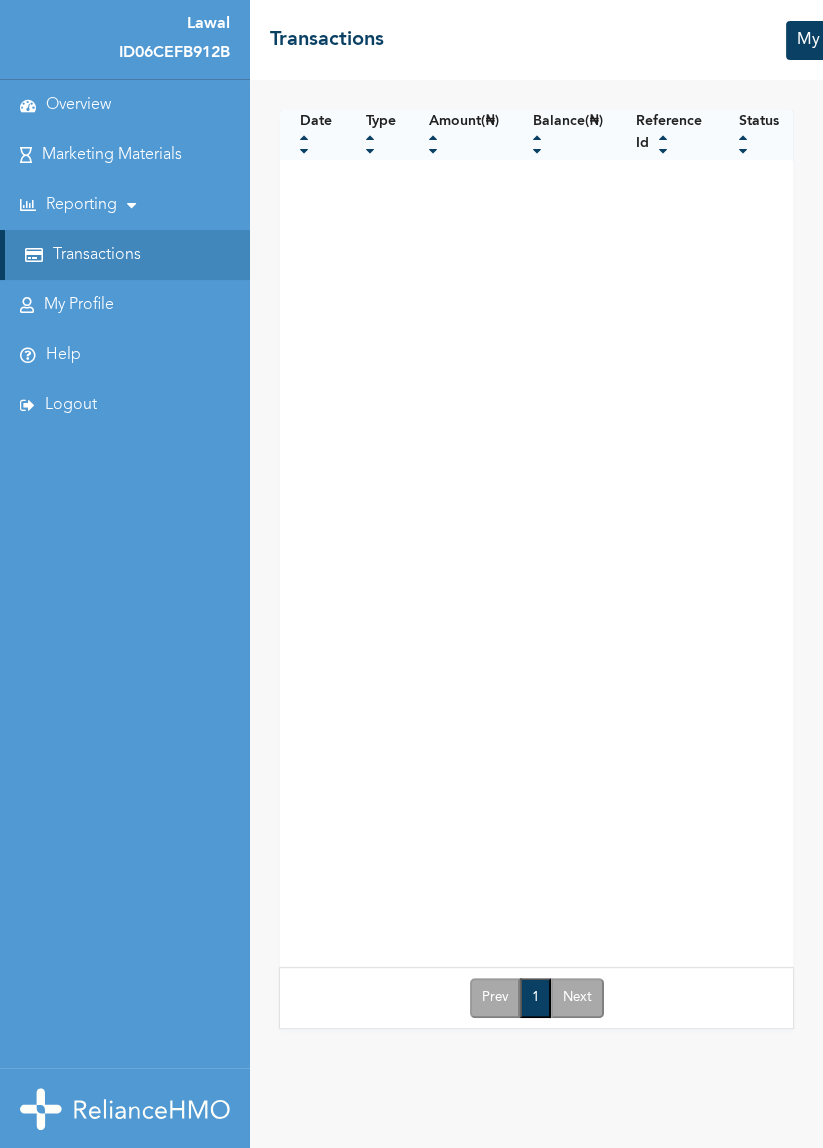 click on "My Profile" at bounding box center (79, 305) 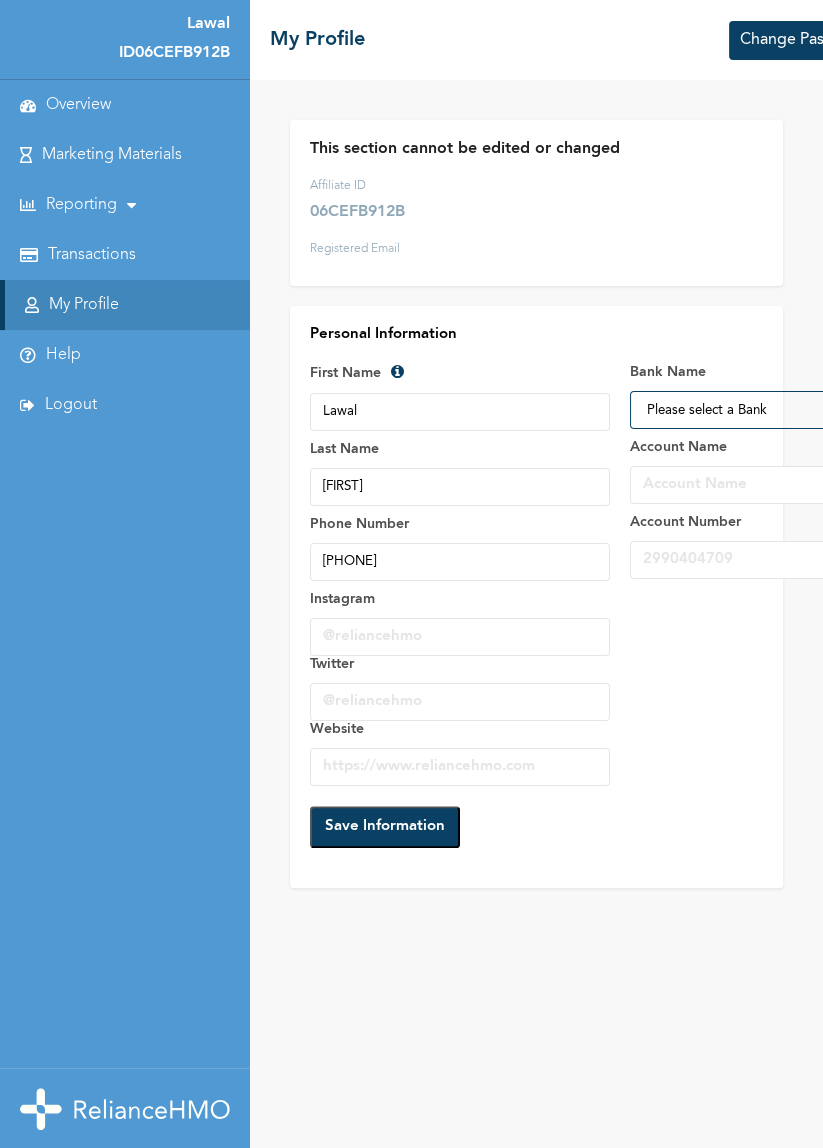 click on "Help" at bounding box center (63, 355) 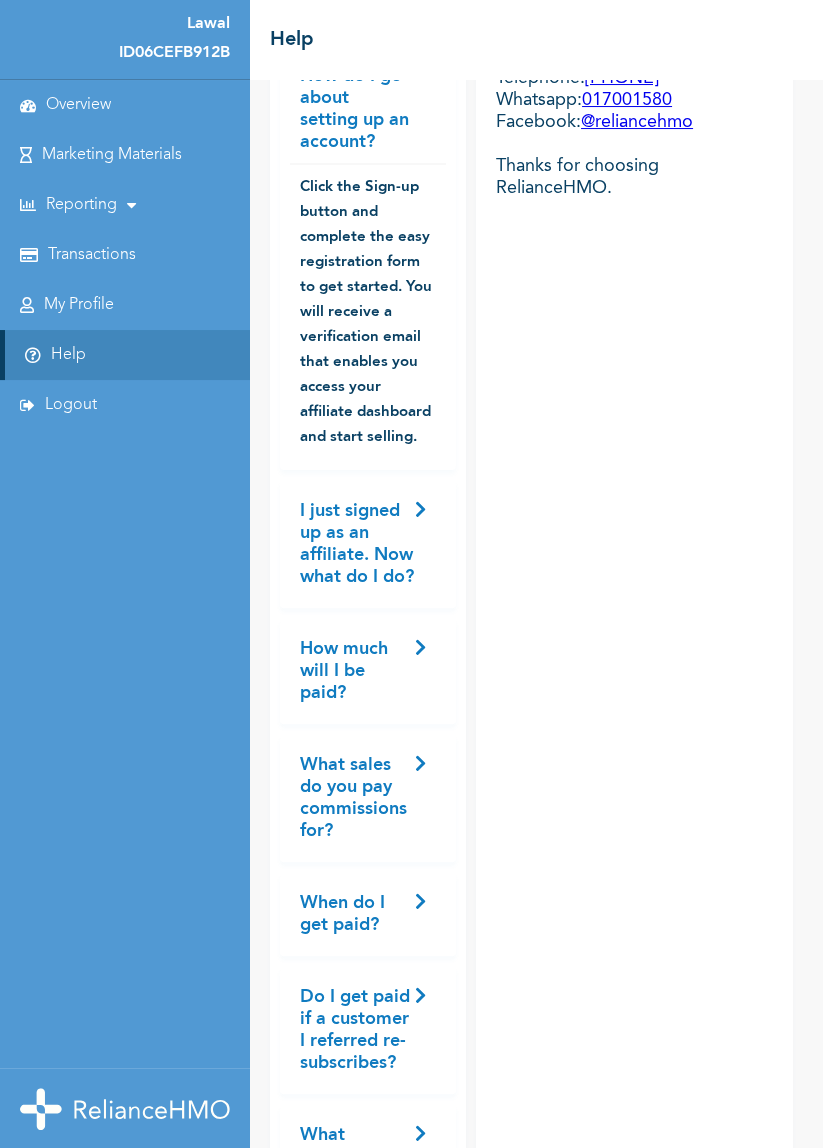 scroll, scrollTop: 0, scrollLeft: 0, axis: both 